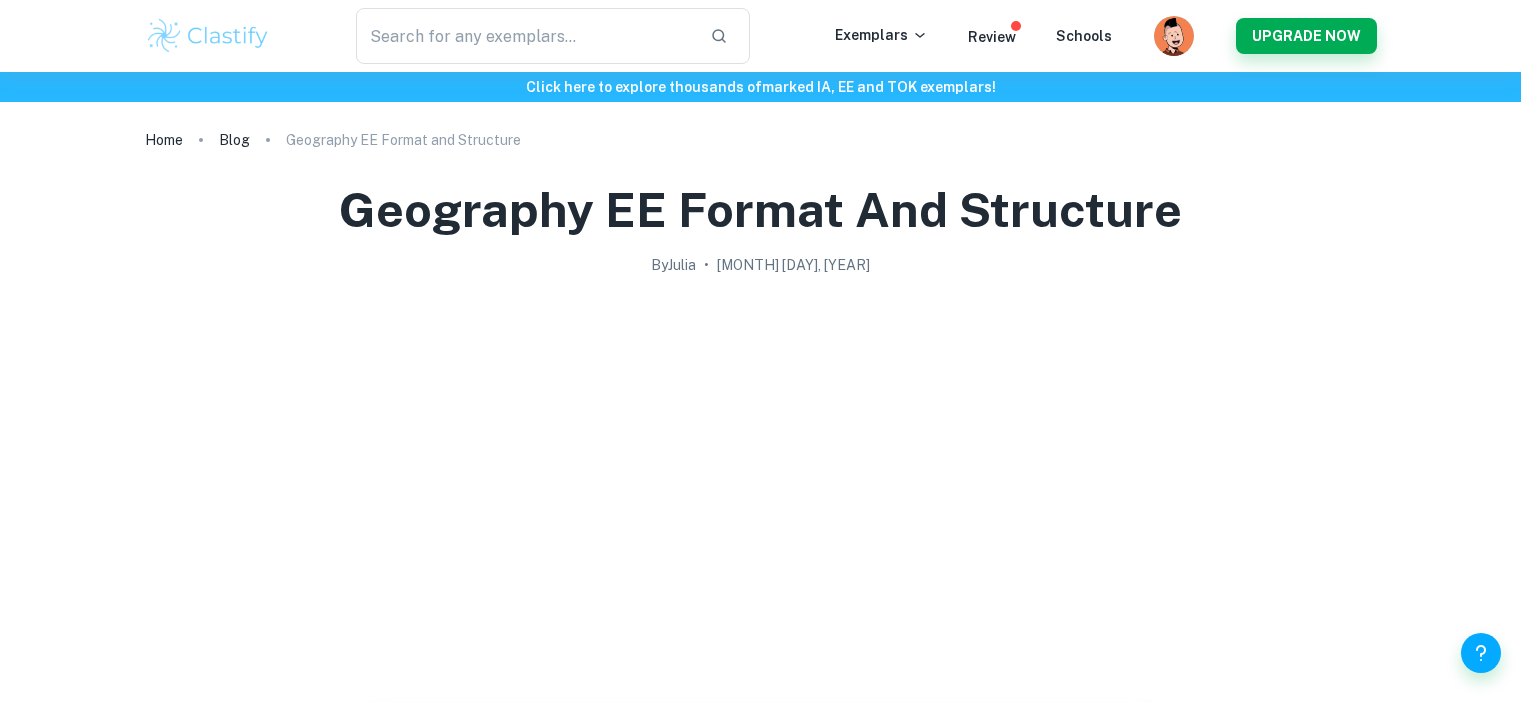 scroll, scrollTop: 0, scrollLeft: 0, axis: both 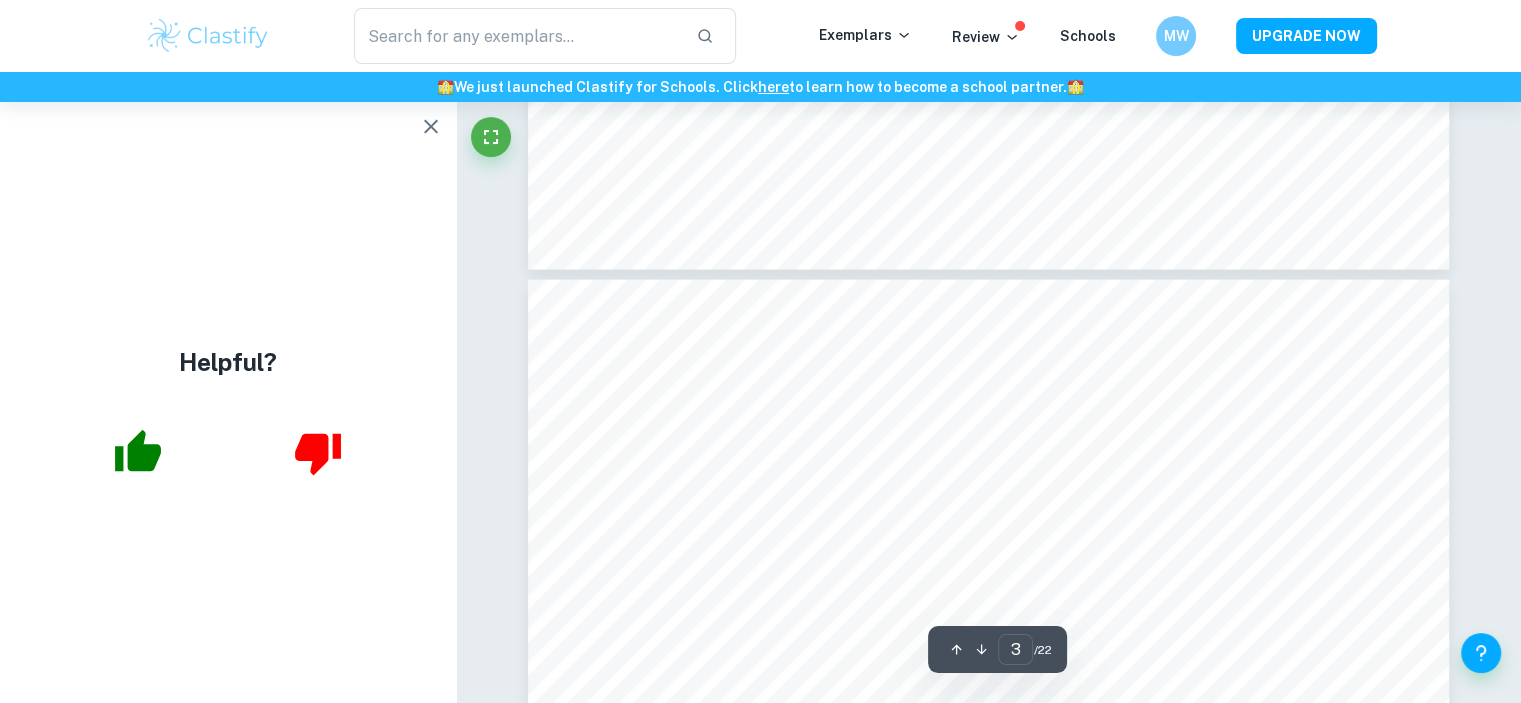 type on "4" 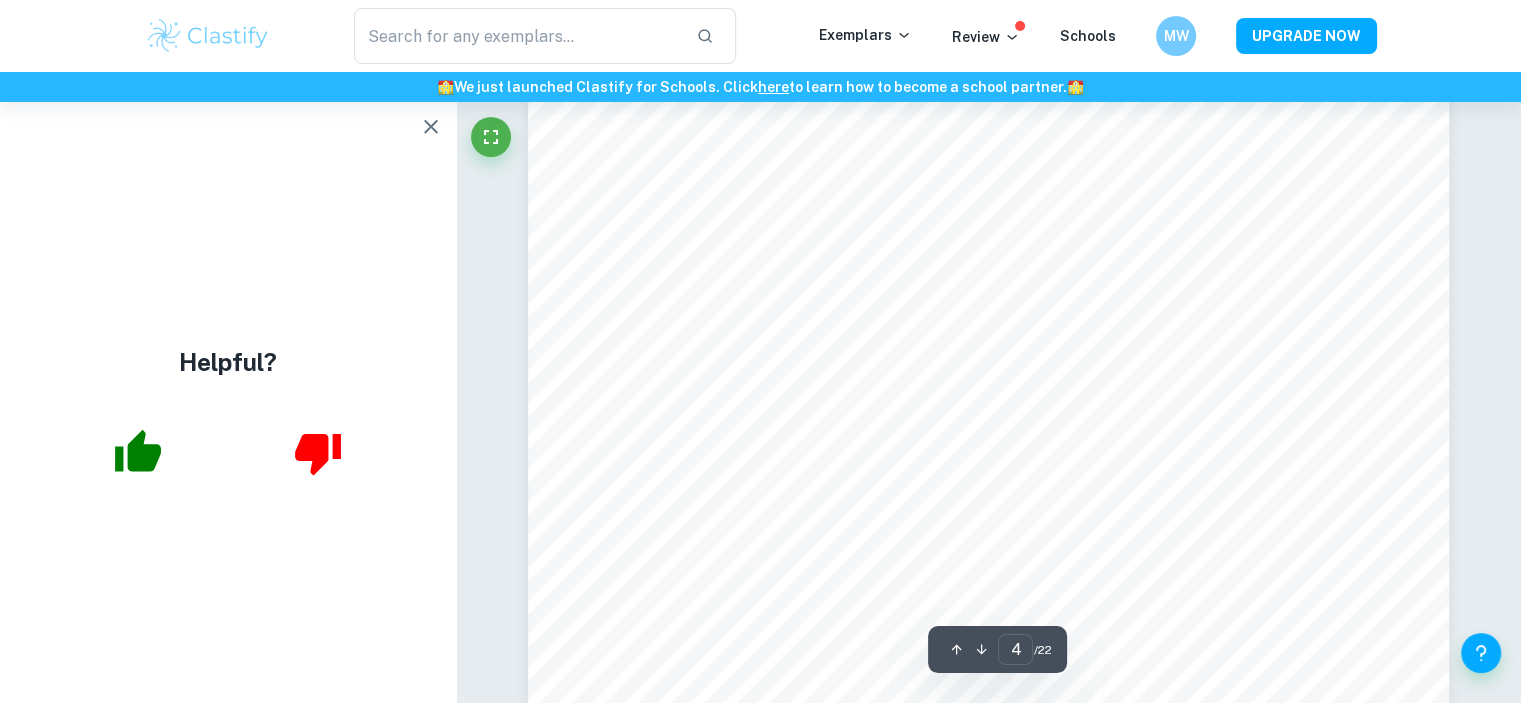 scroll, scrollTop: 4700, scrollLeft: 0, axis: vertical 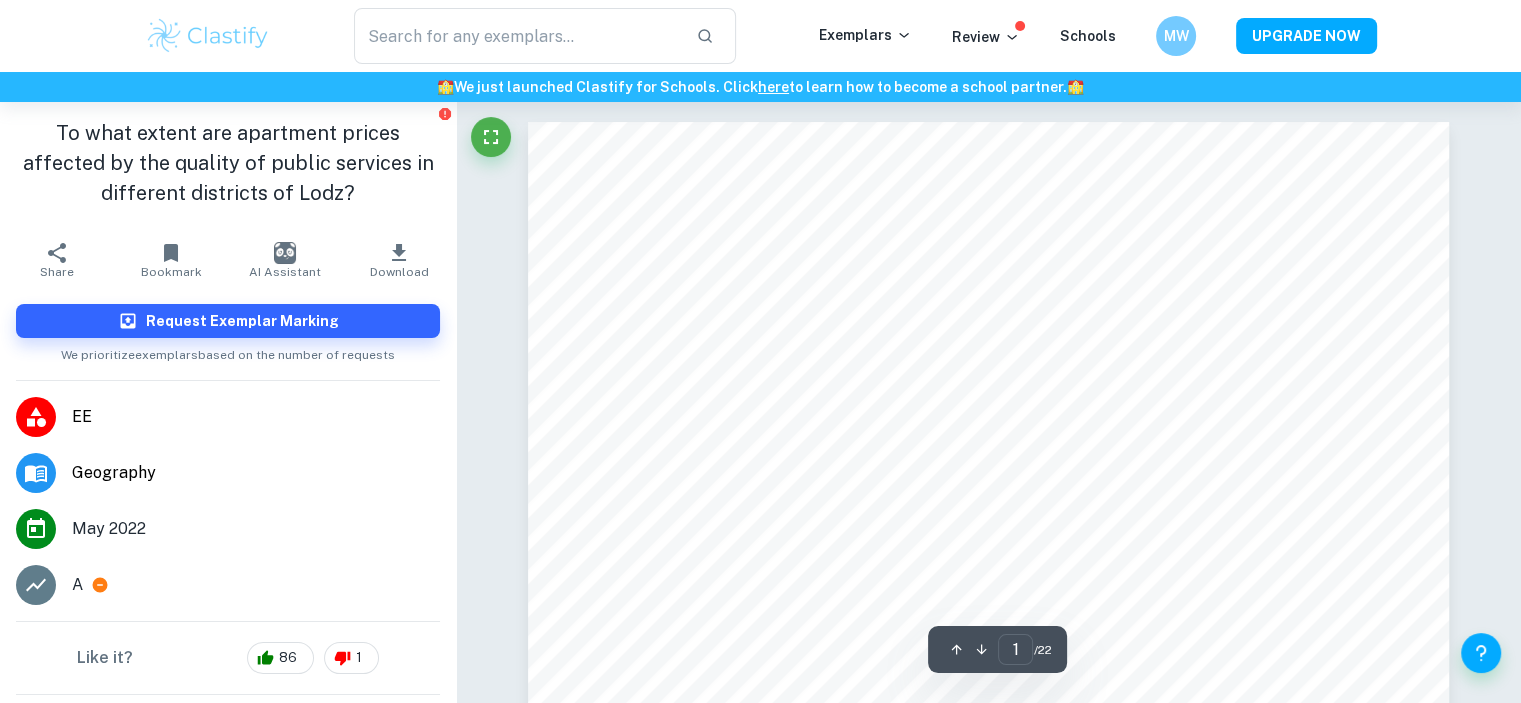 click on "EE" at bounding box center (256, 417) 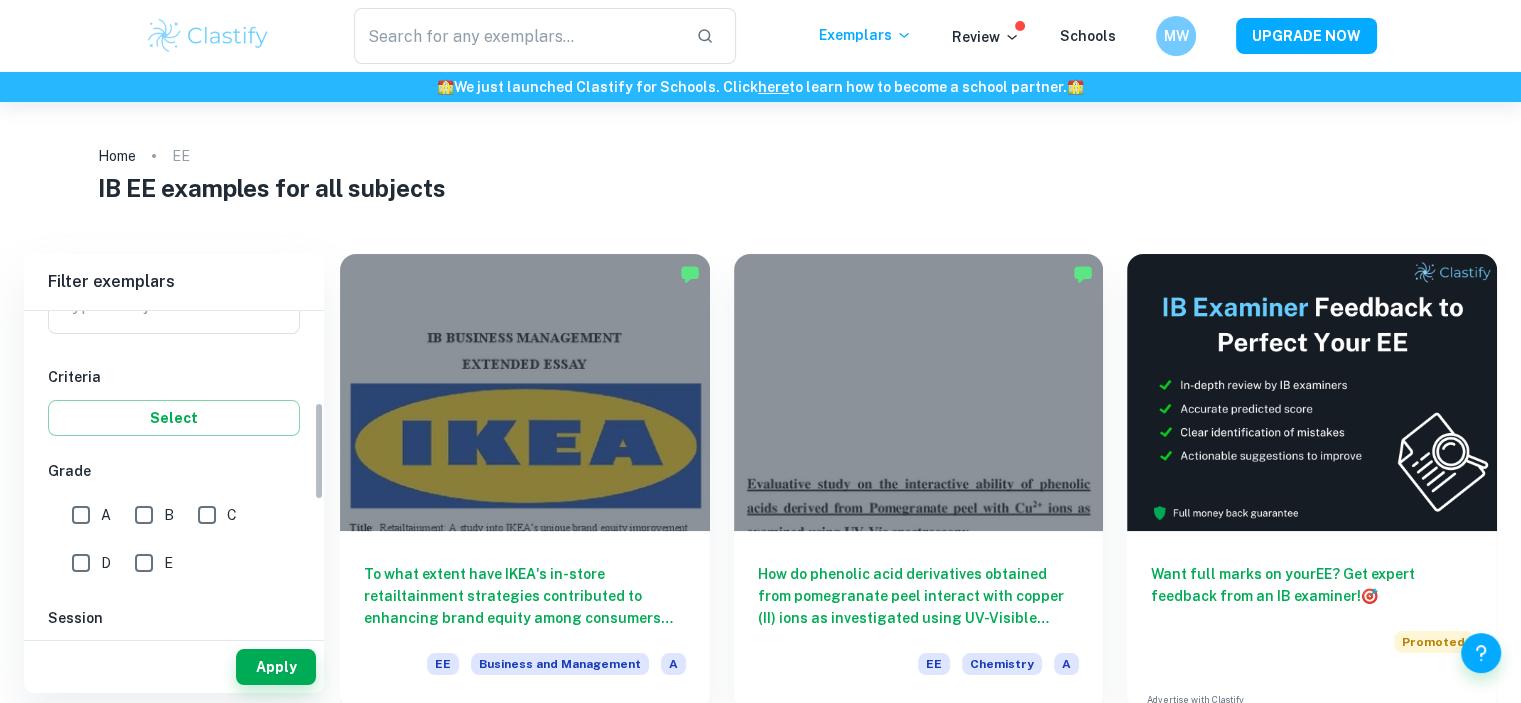 scroll, scrollTop: 300, scrollLeft: 0, axis: vertical 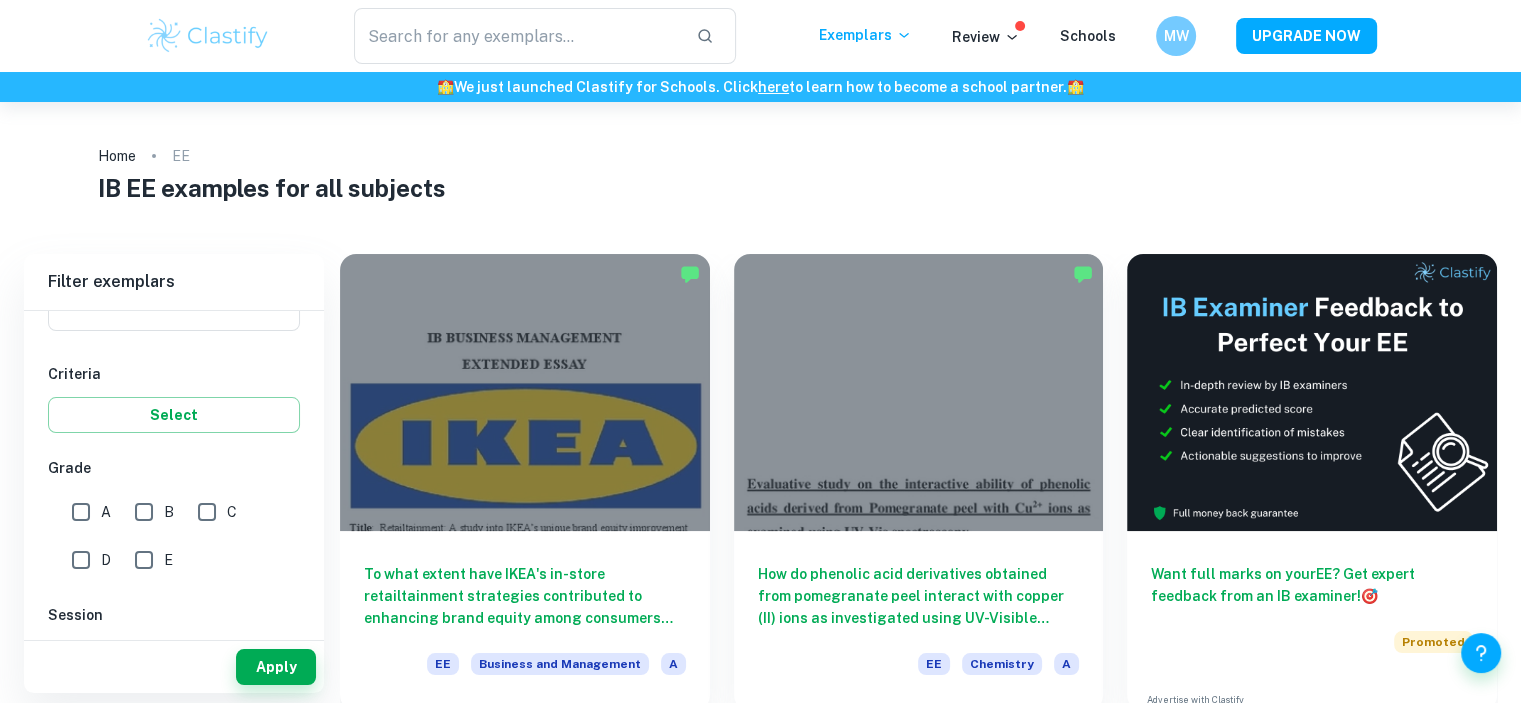 click on "A" at bounding box center (81, 512) 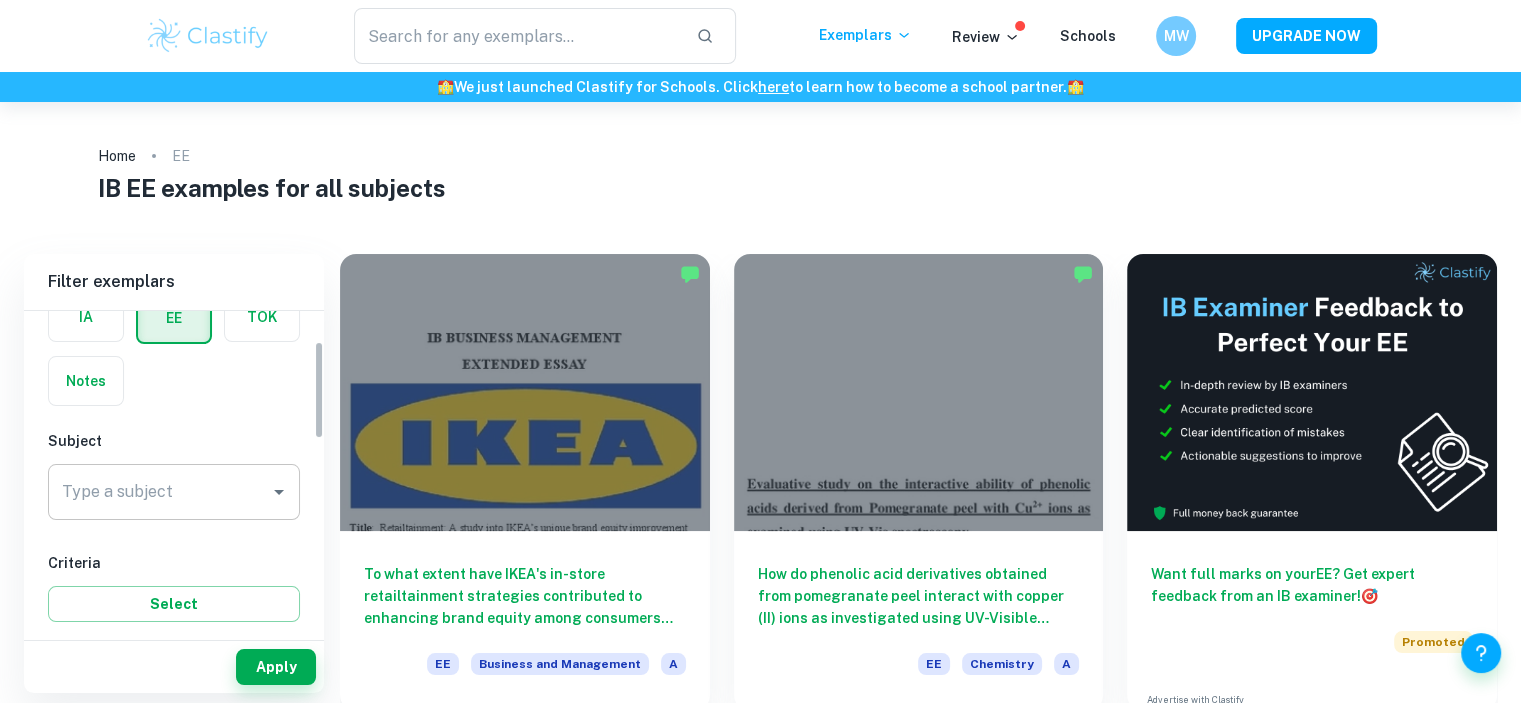 scroll, scrollTop: 100, scrollLeft: 0, axis: vertical 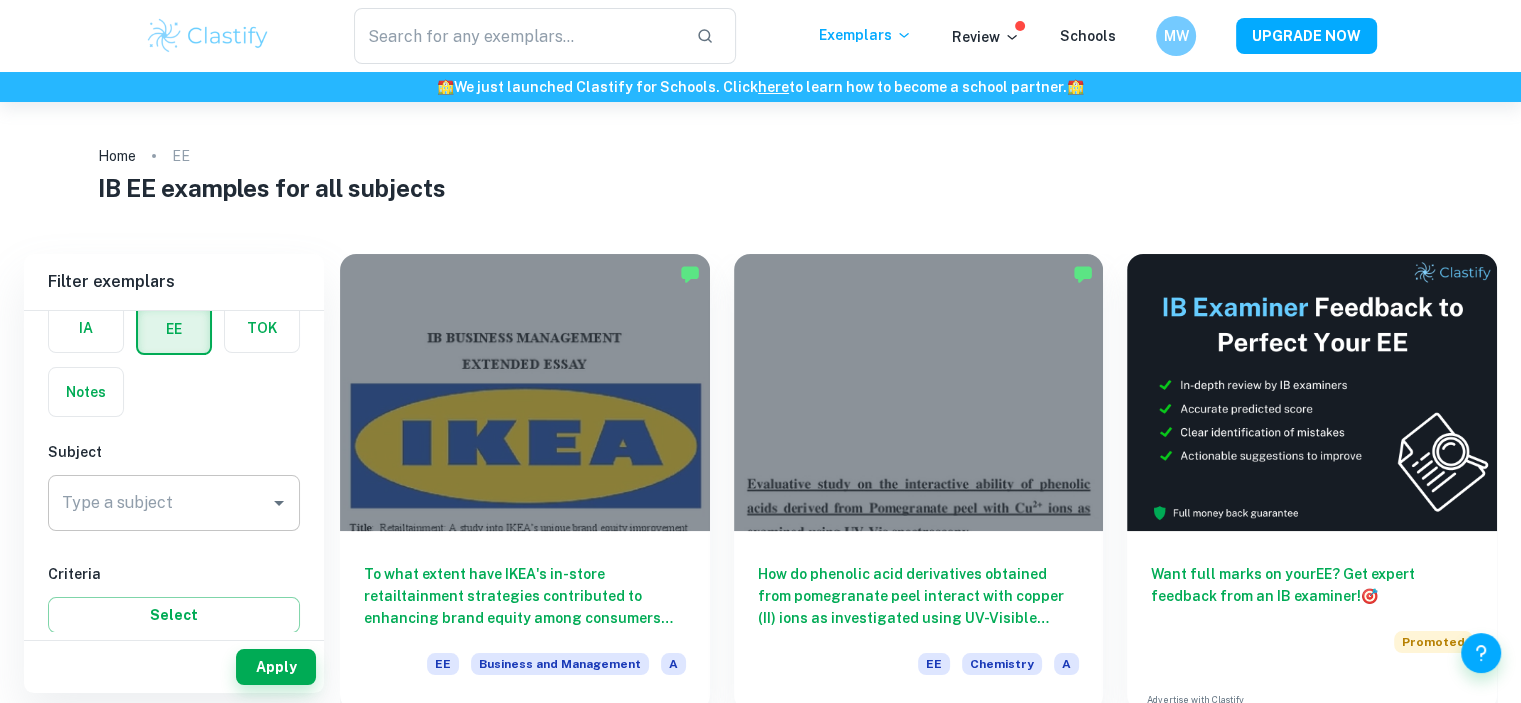 click on "Type a subject" at bounding box center [174, 503] 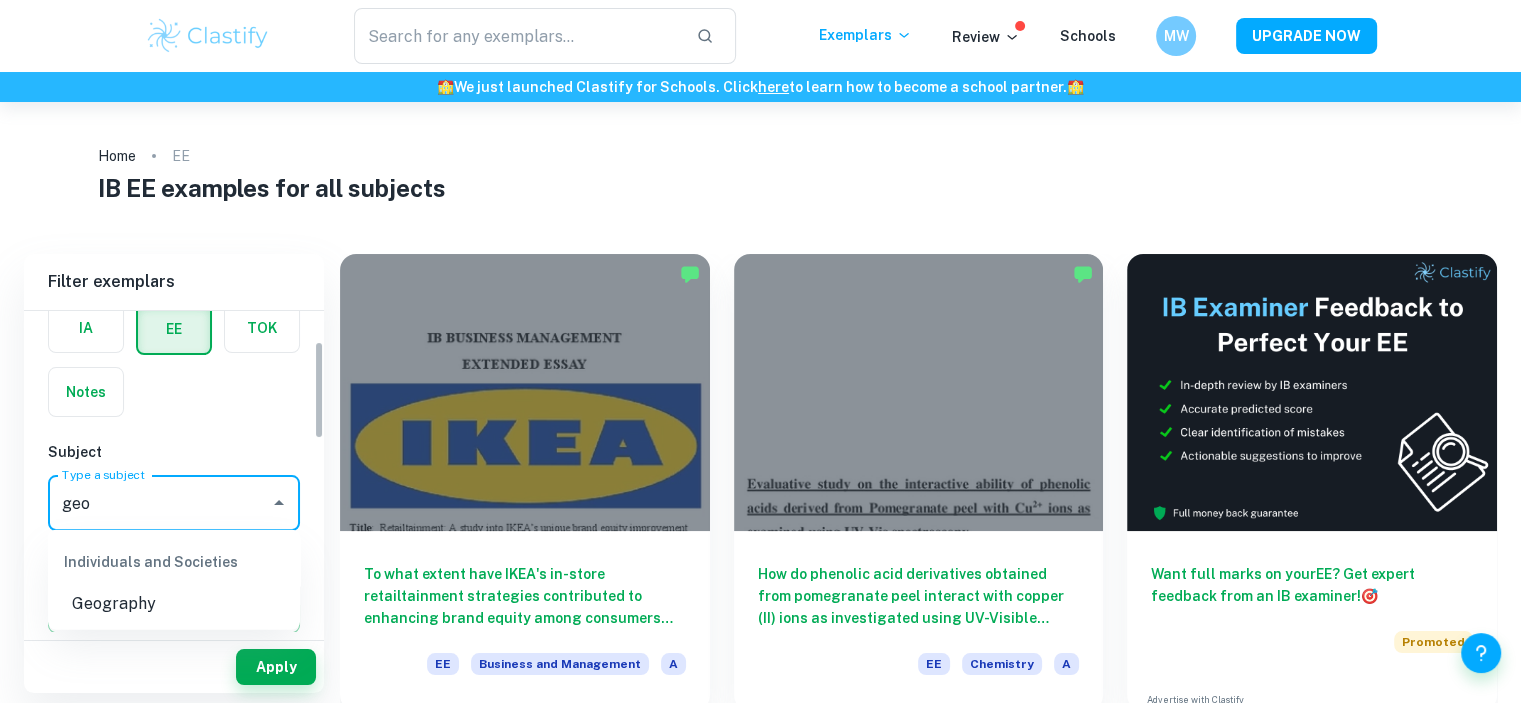 click on "Geography" at bounding box center [174, 604] 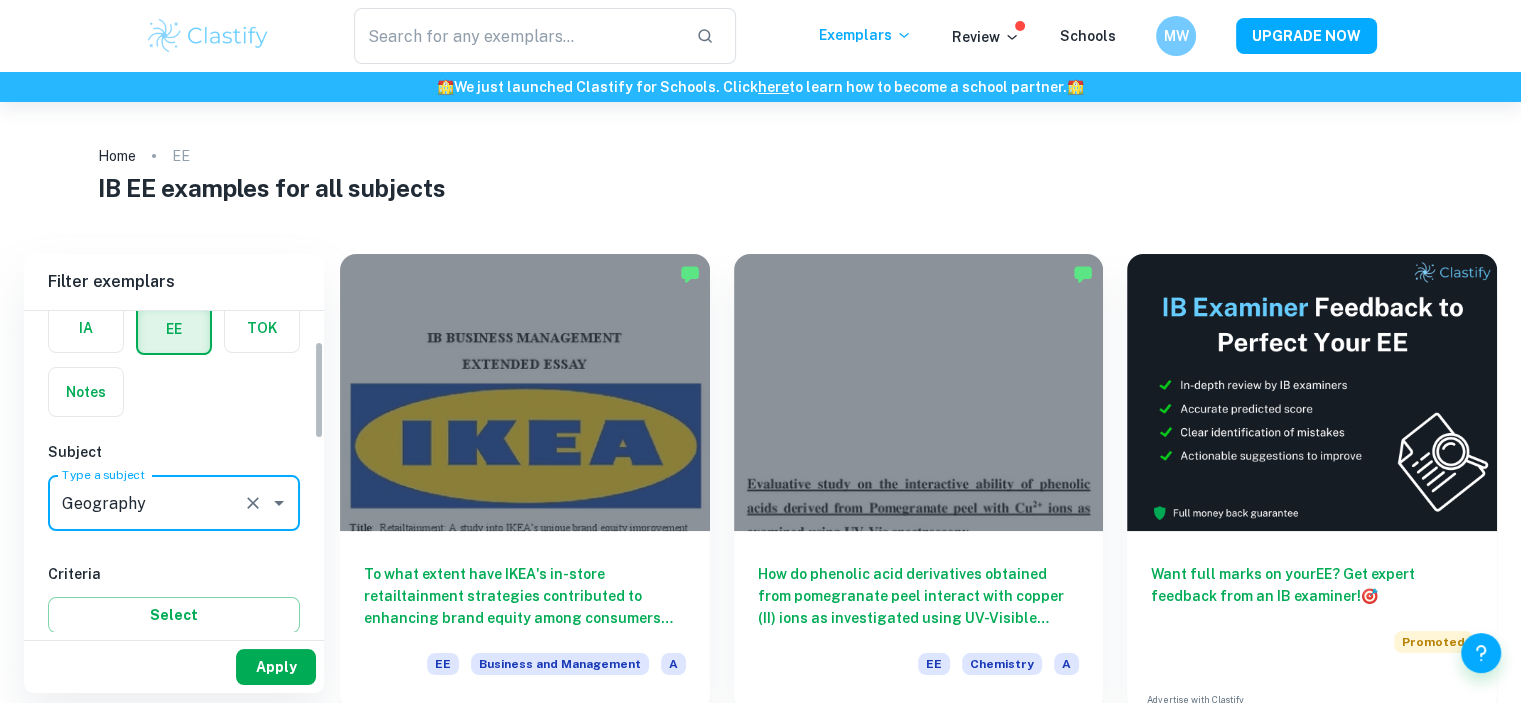 type on "Geography" 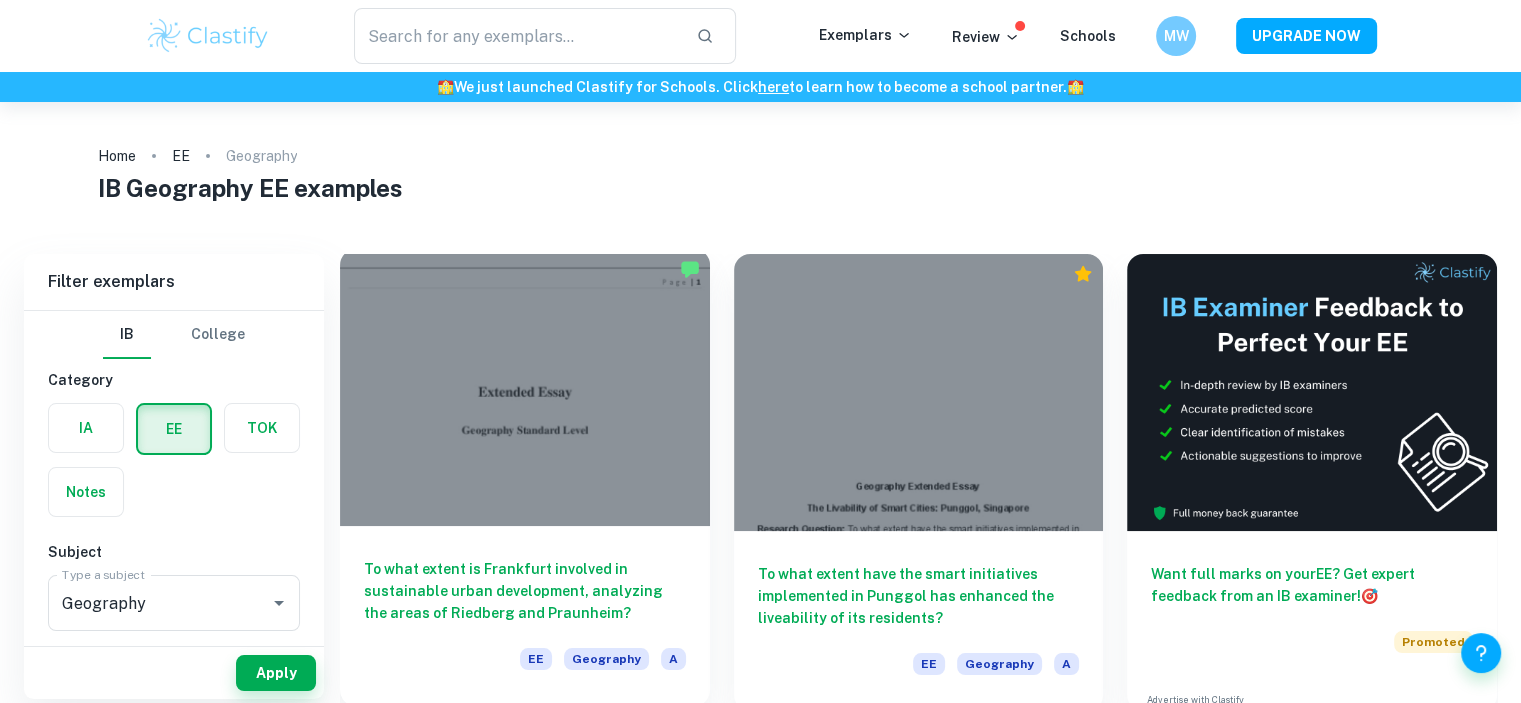 scroll, scrollTop: 200, scrollLeft: 0, axis: vertical 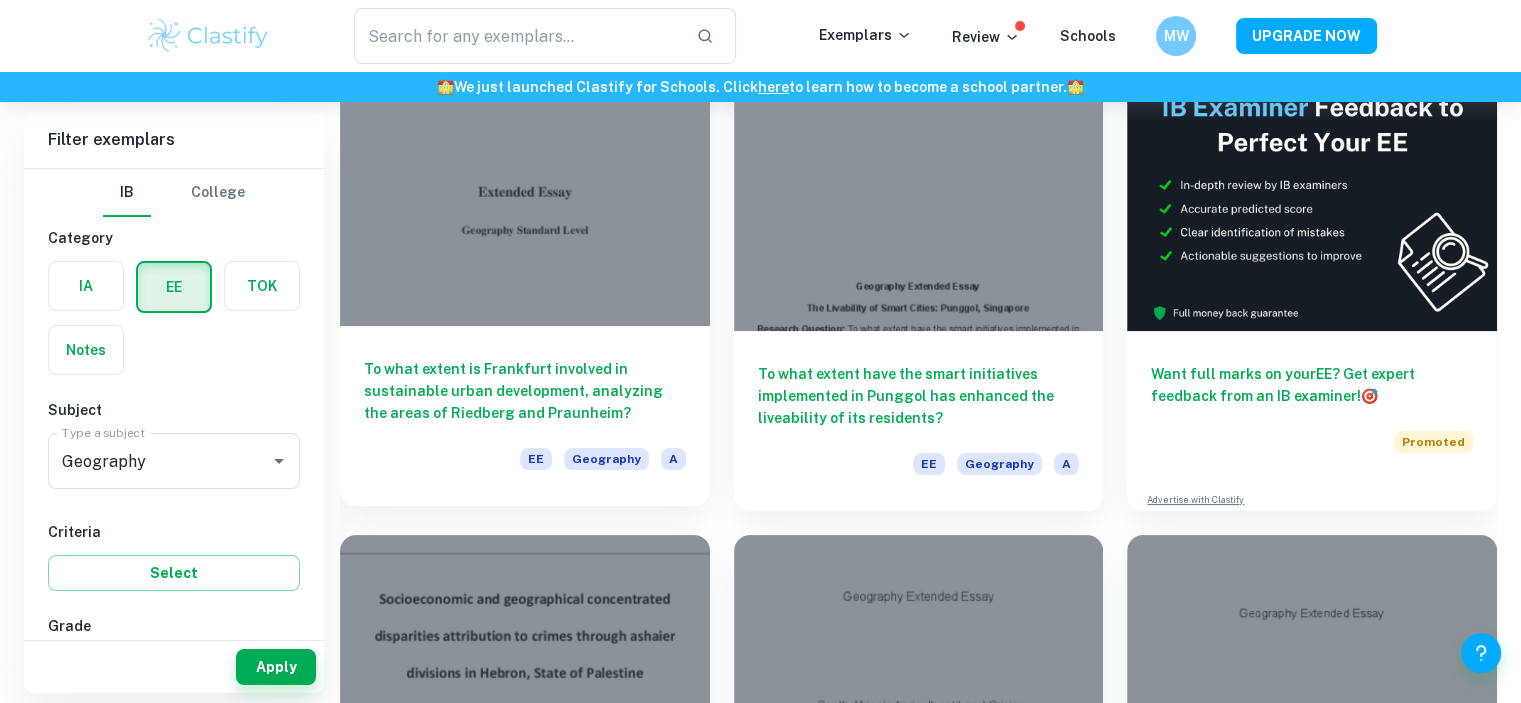 click on "To what extent is Frankfurt involved in sustainable urban development, analyzing the areas of Riedberg and Praunheim?" at bounding box center (525, 391) 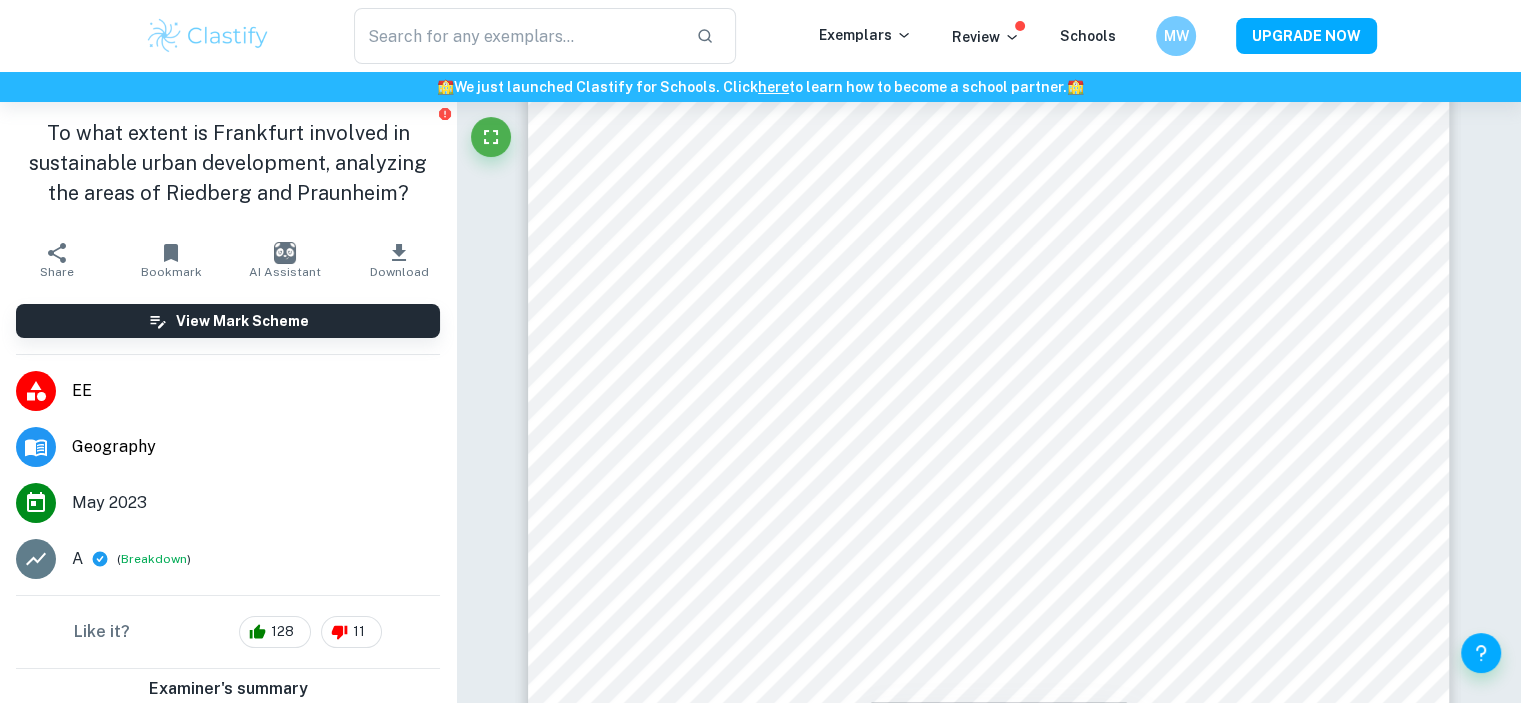 scroll, scrollTop: 1600, scrollLeft: 0, axis: vertical 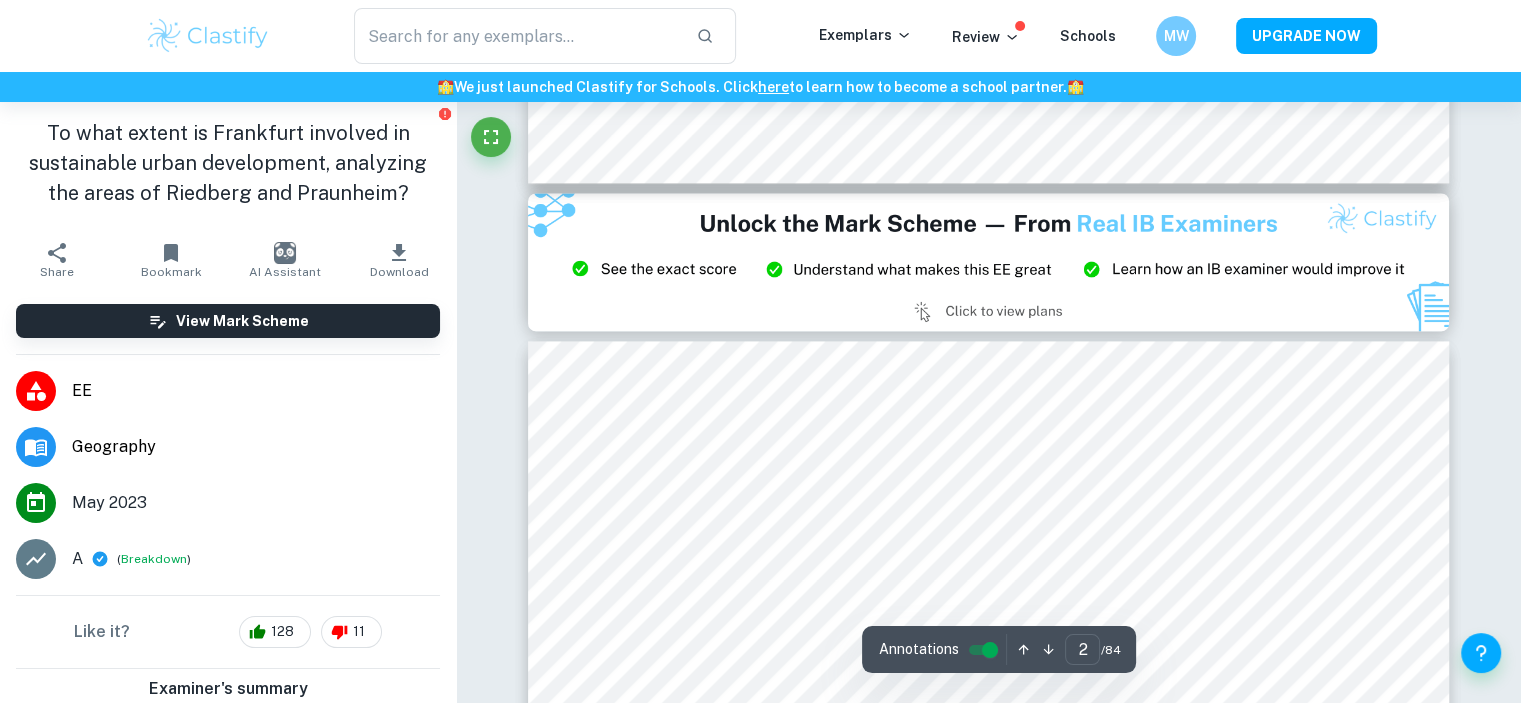 type on "3" 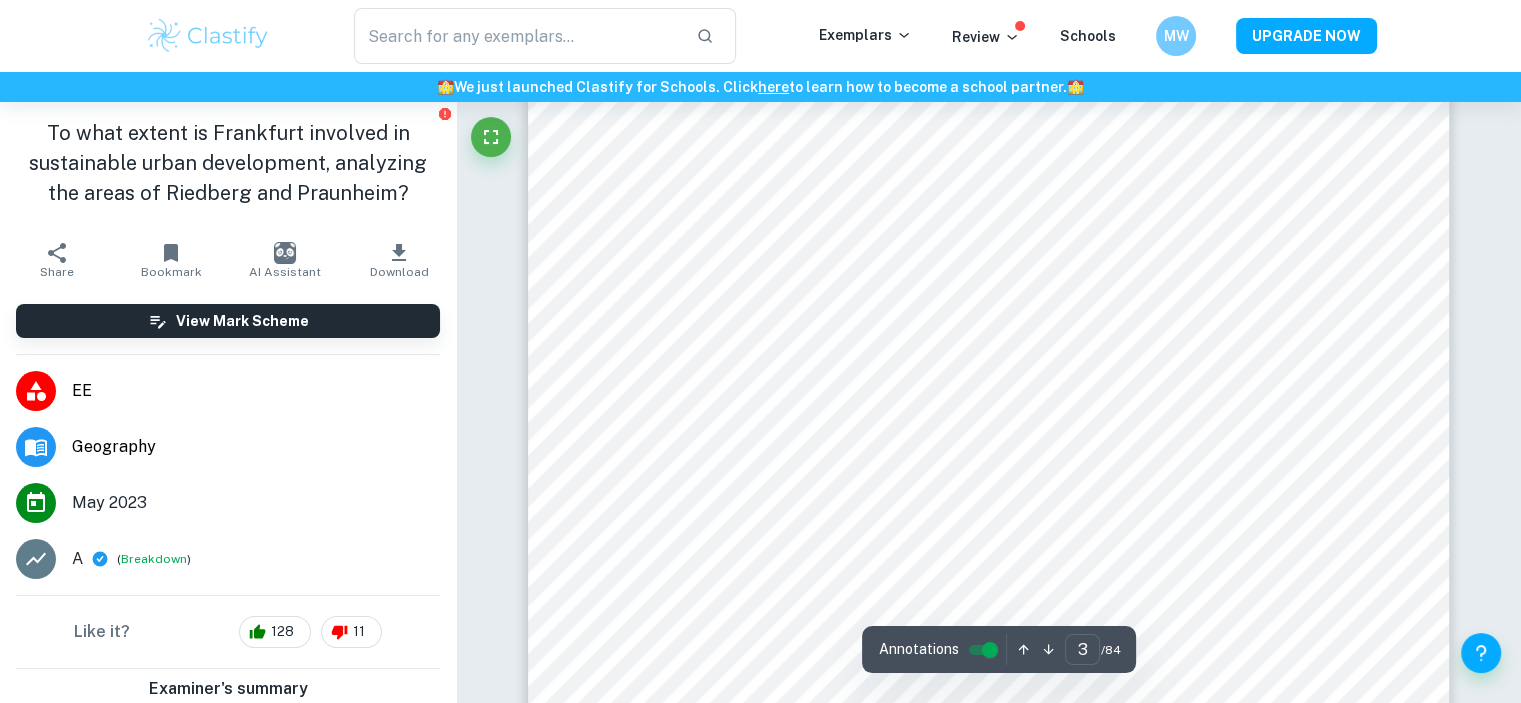 scroll, scrollTop: 3400, scrollLeft: 0, axis: vertical 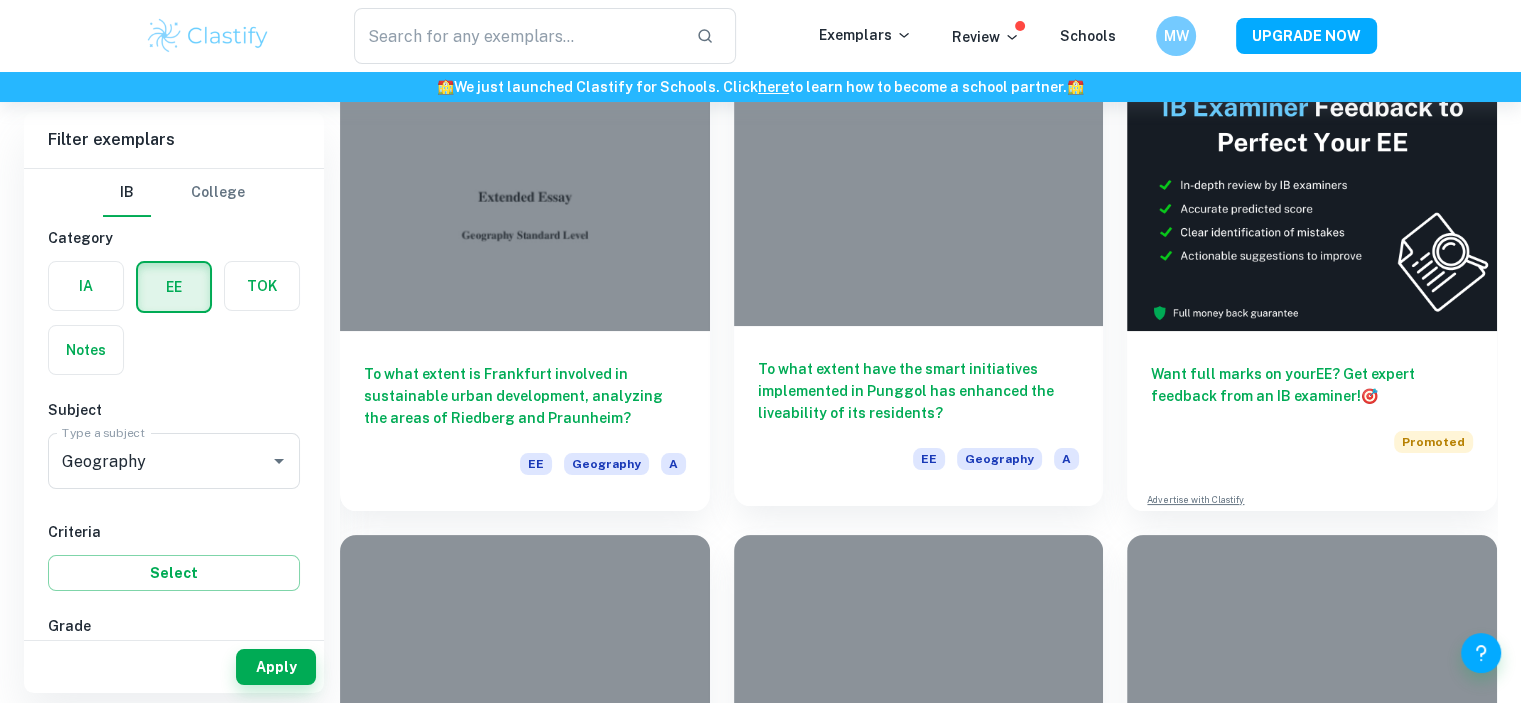 click on "To what extent have the smart initiatives implemented in Punggol has enhanced the liveability of its residents?" at bounding box center (919, 391) 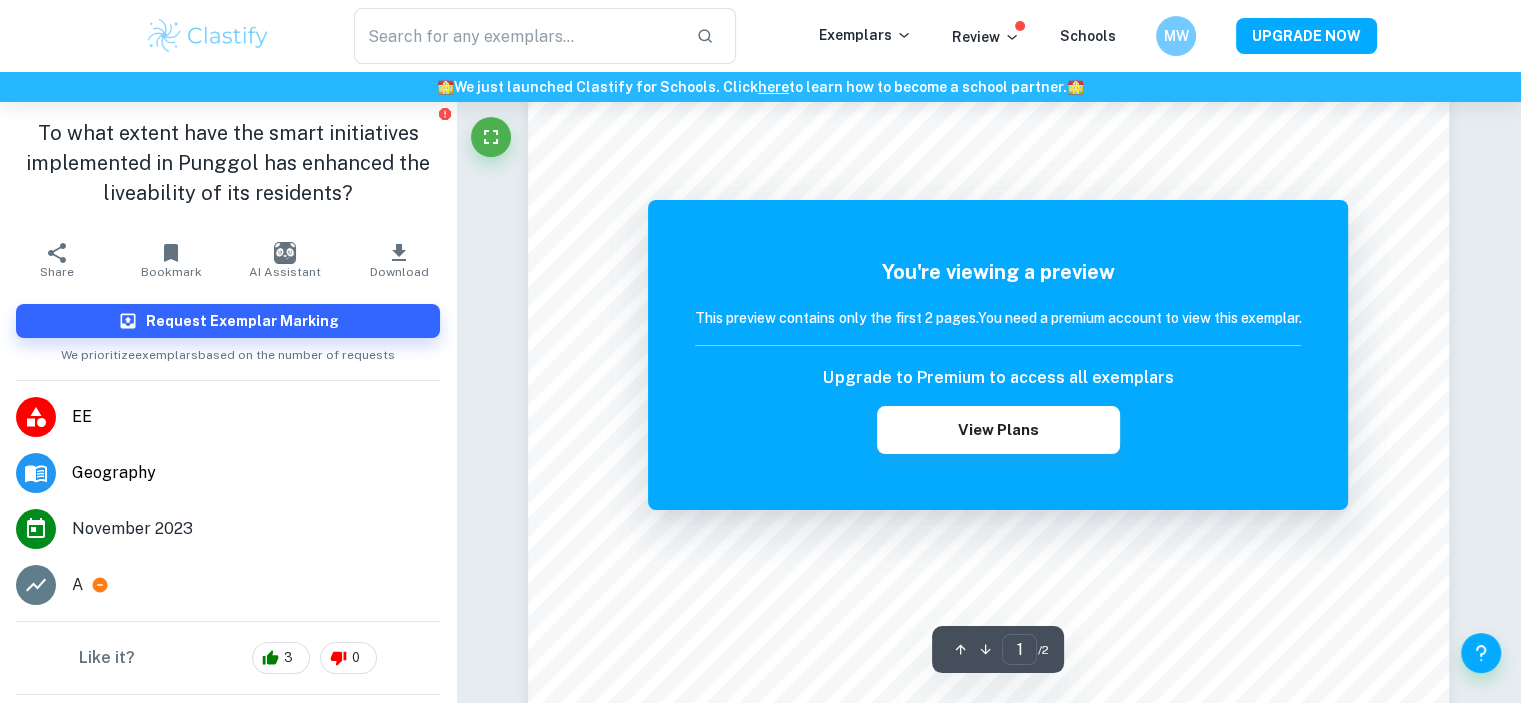 scroll, scrollTop: 400, scrollLeft: 0, axis: vertical 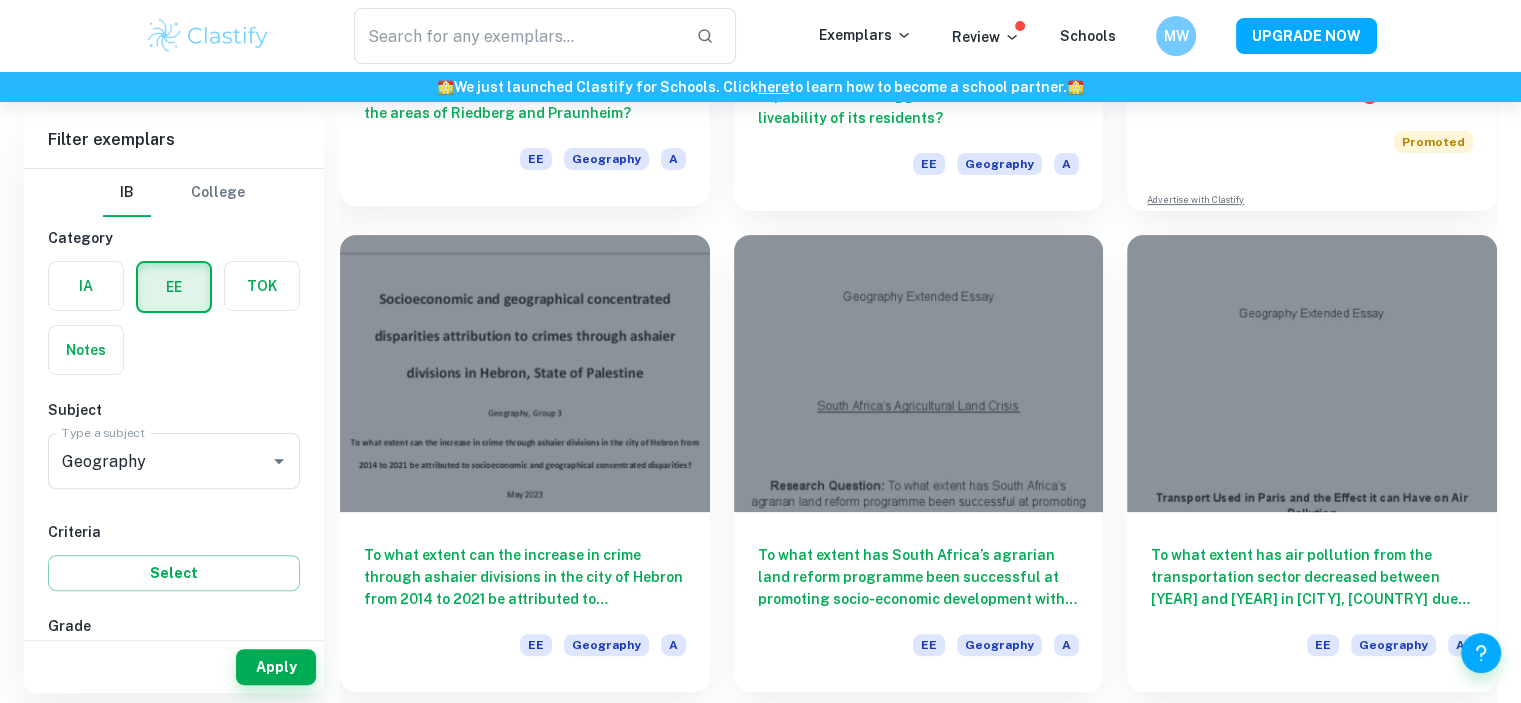 click at bounding box center (525, 373) 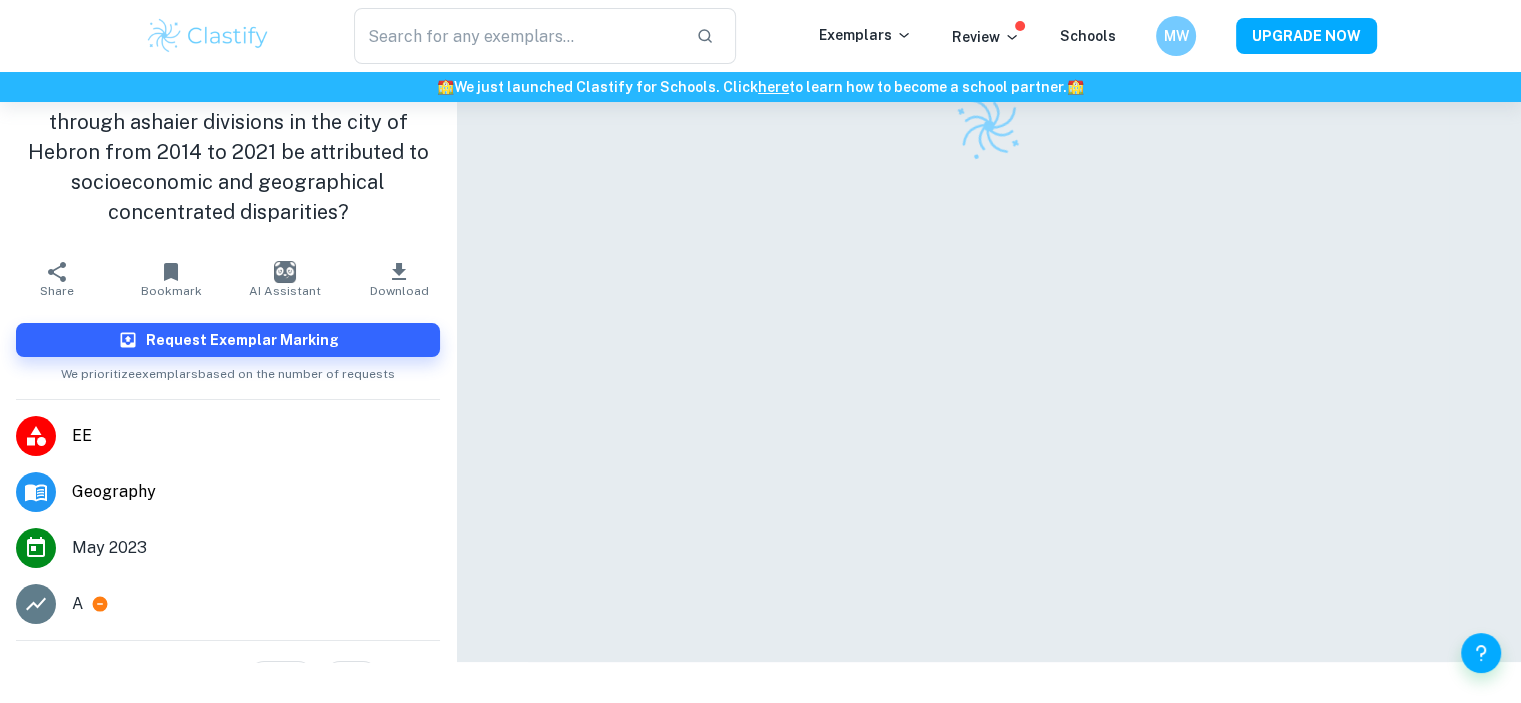 scroll, scrollTop: 102, scrollLeft: 0, axis: vertical 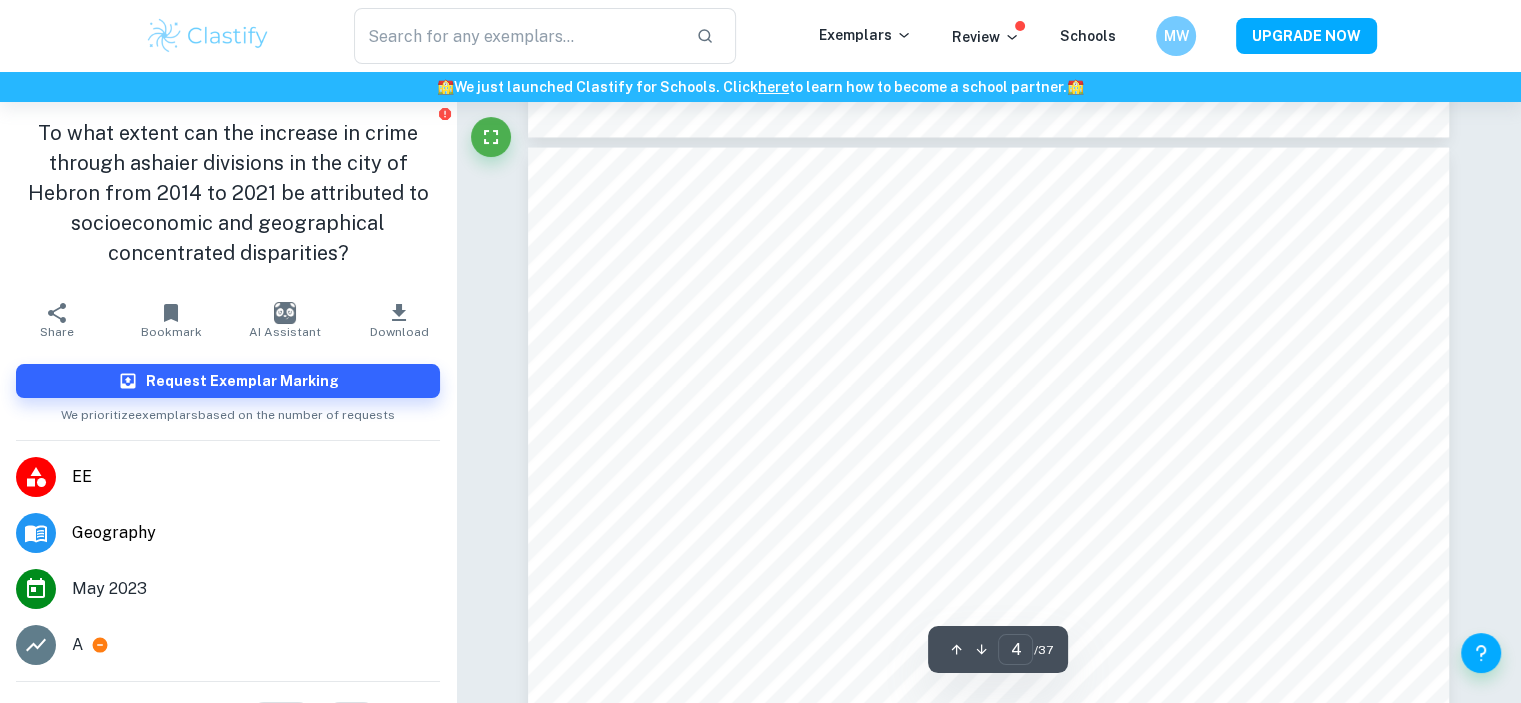 type on "3" 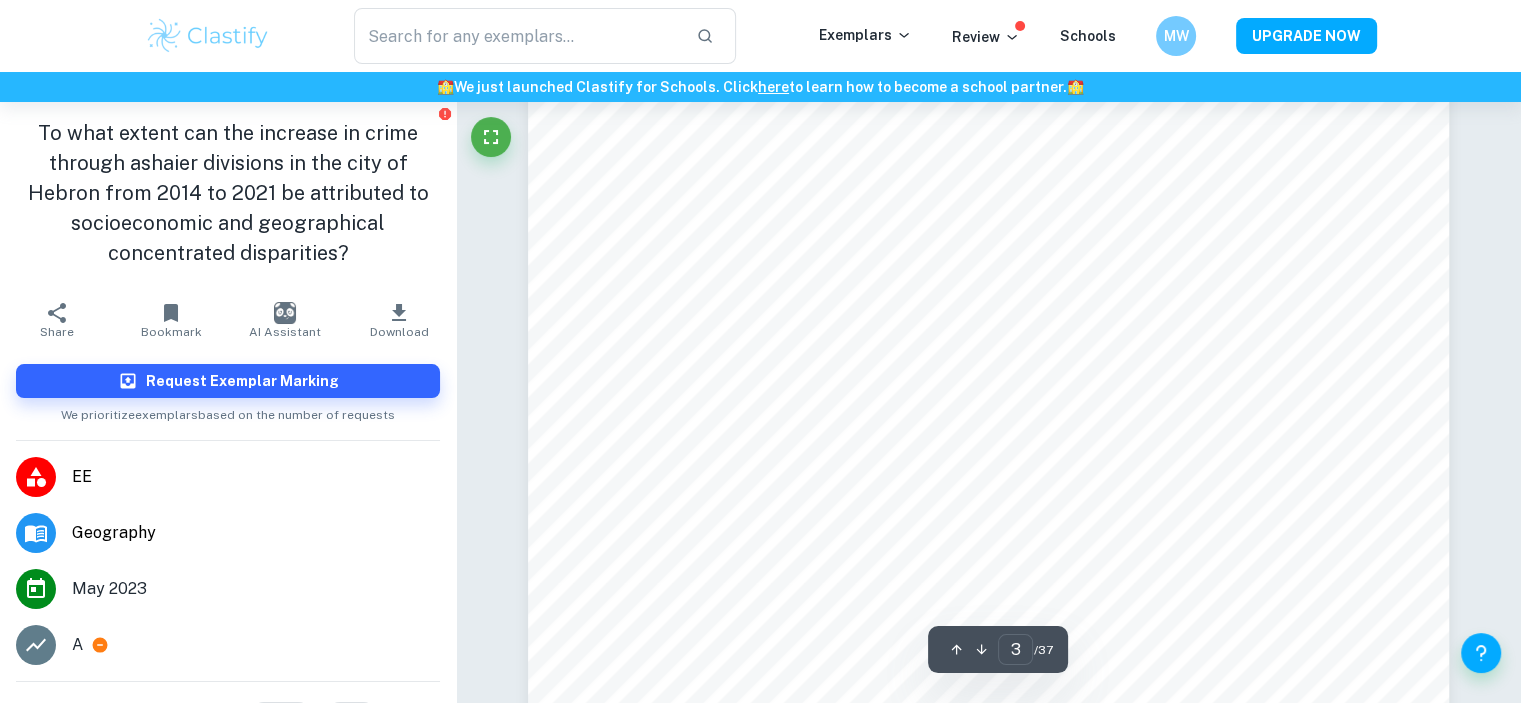 scroll, scrollTop: 2900, scrollLeft: 0, axis: vertical 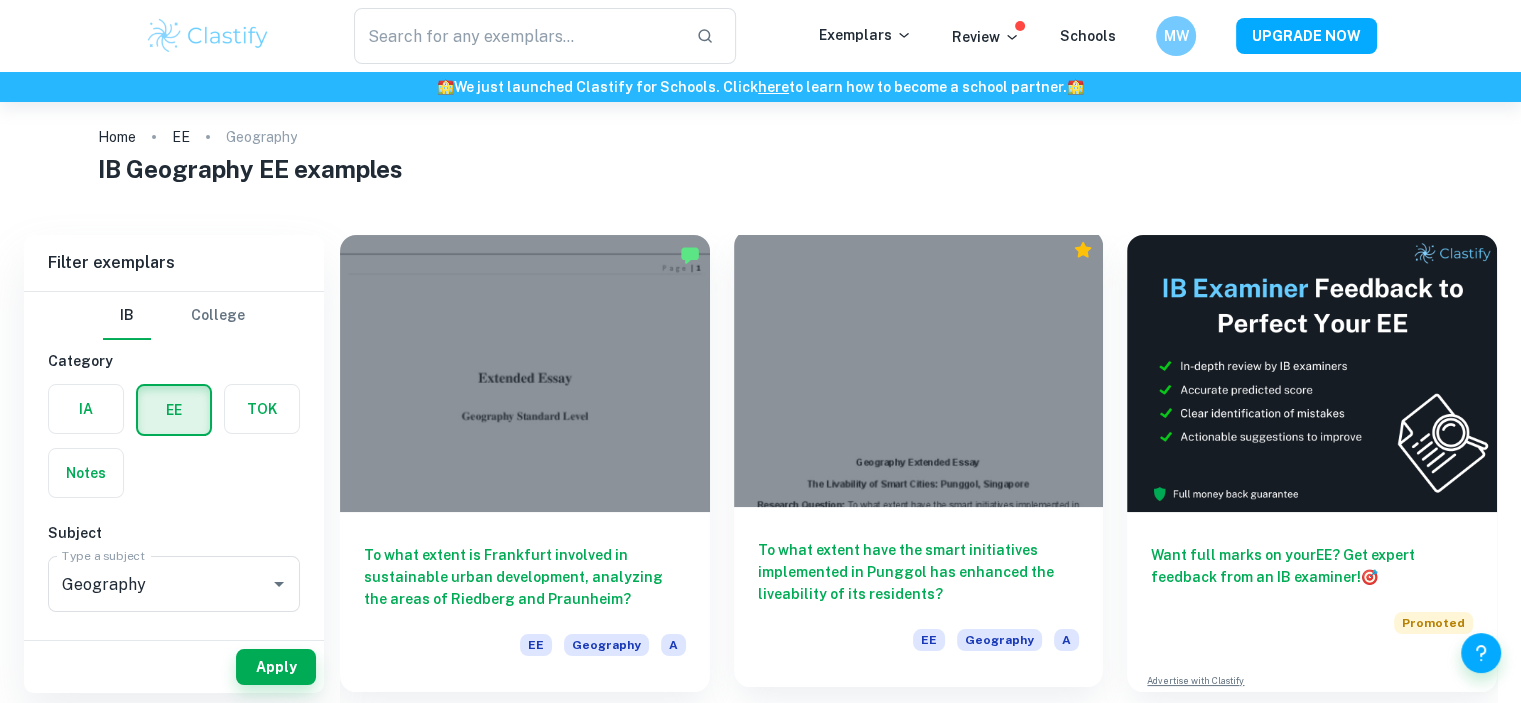 click at bounding box center (919, 368) 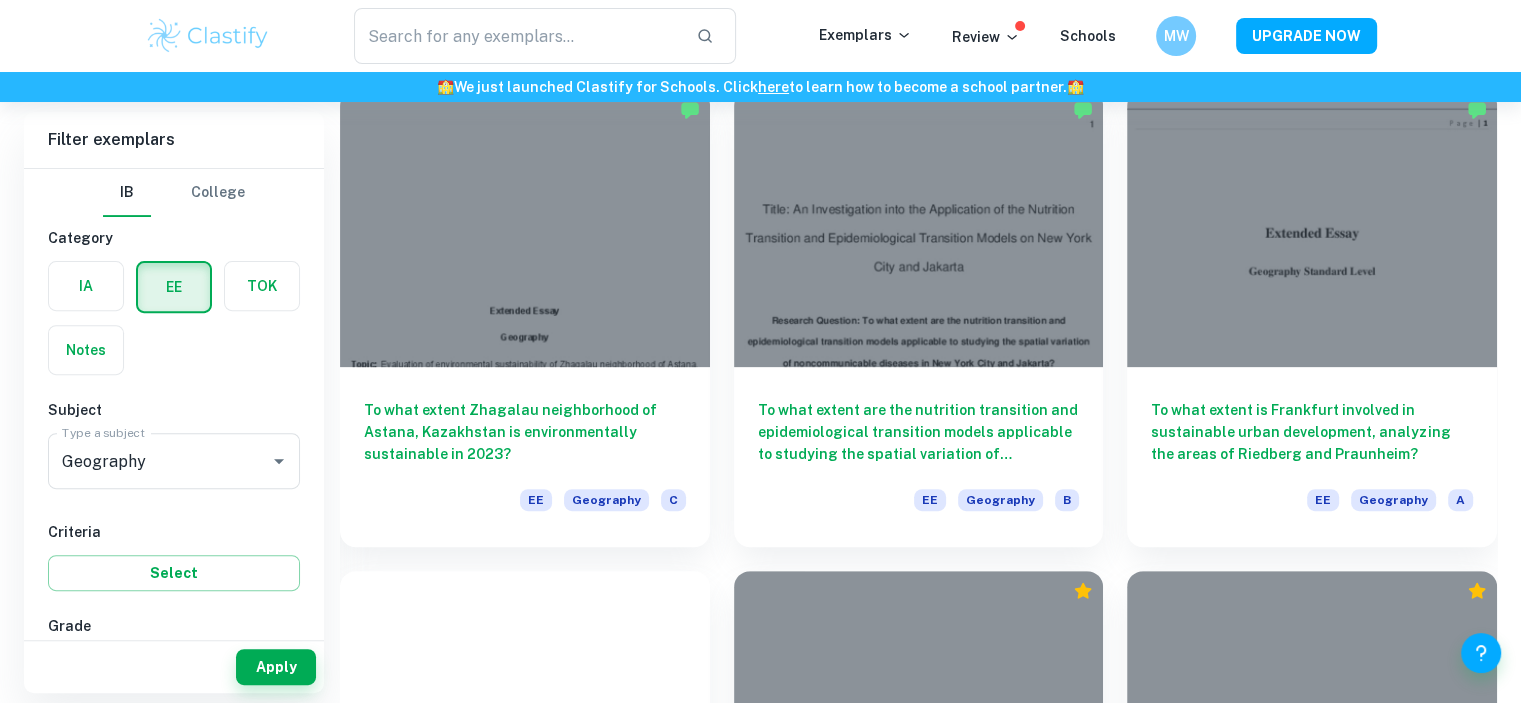 scroll, scrollTop: 238, scrollLeft: 0, axis: vertical 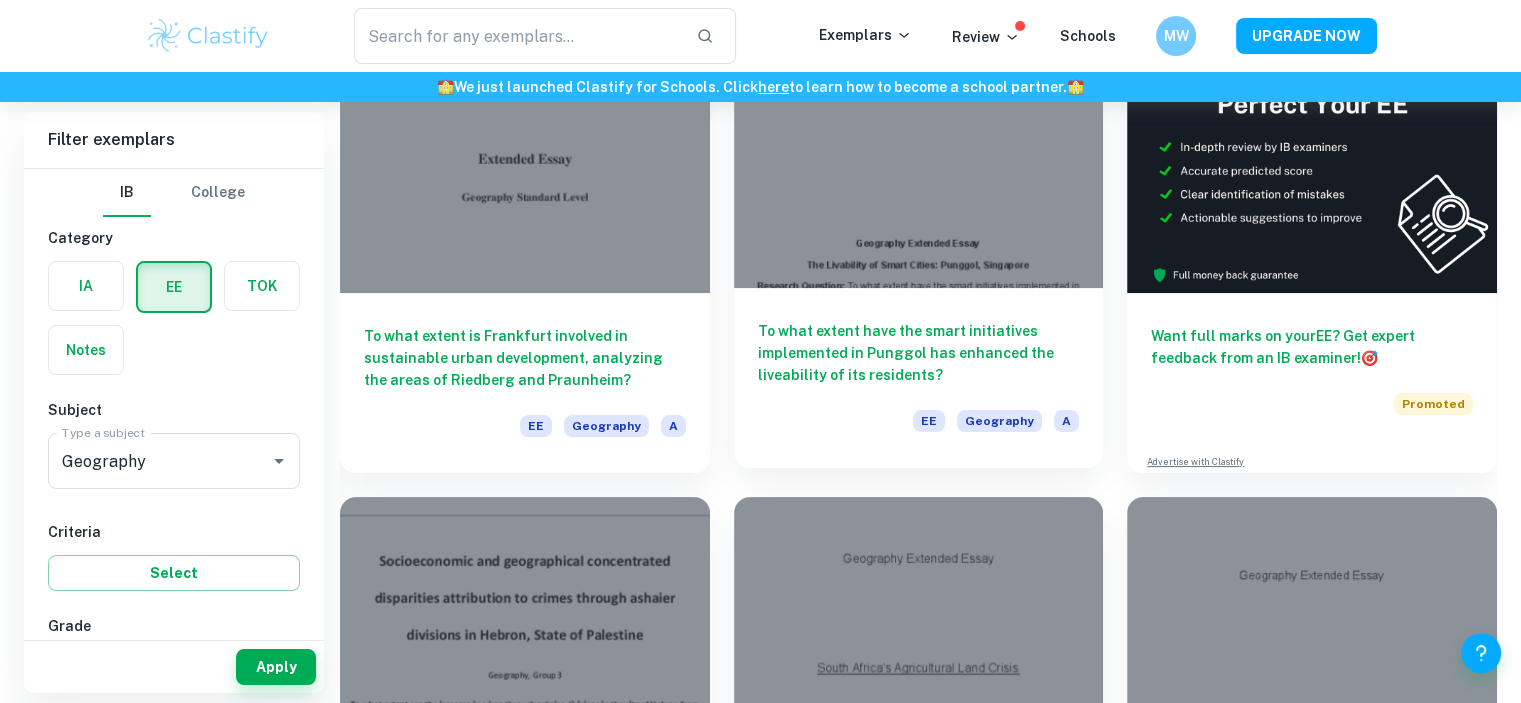 click on "To what extent have the smart initiatives implemented in Punggol has enhanced the liveability of its residents?" at bounding box center (919, 353) 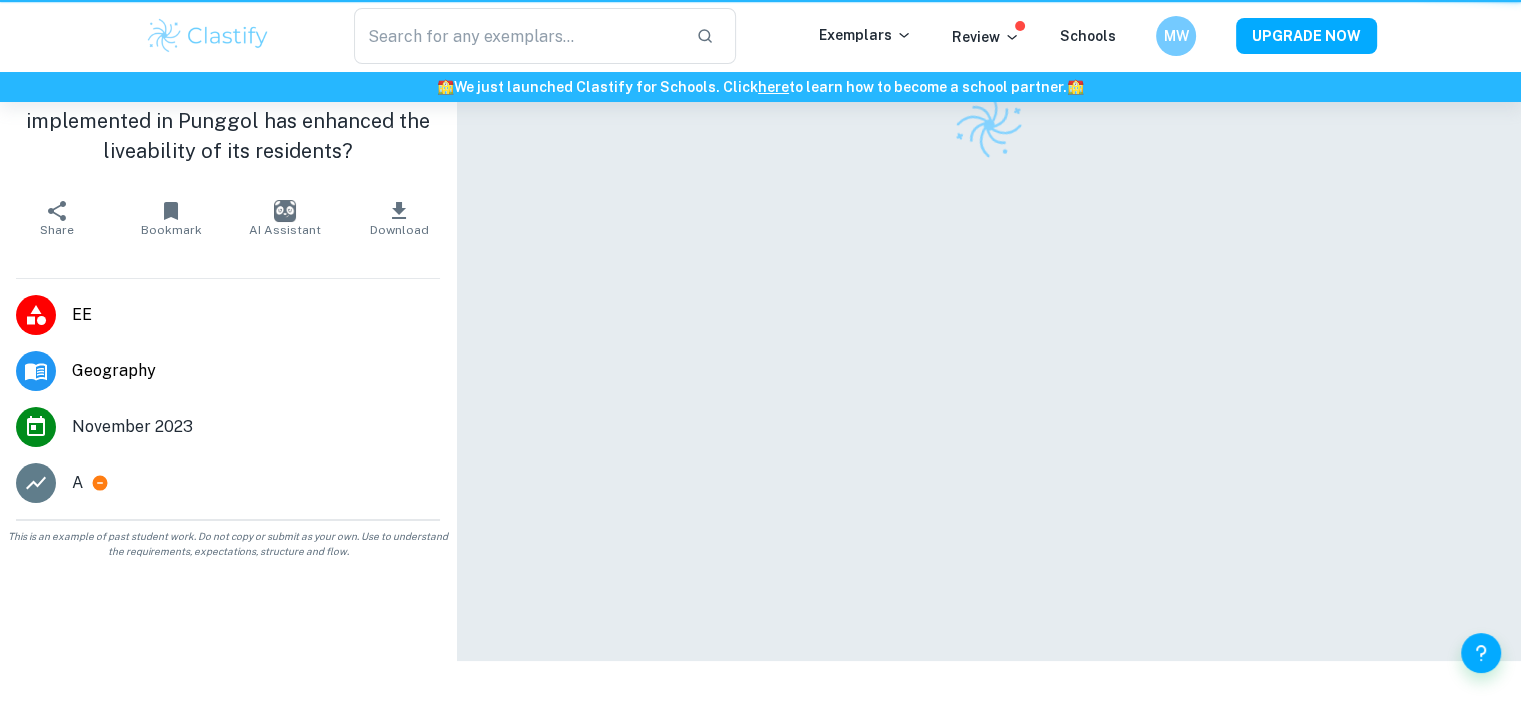 scroll, scrollTop: 0, scrollLeft: 0, axis: both 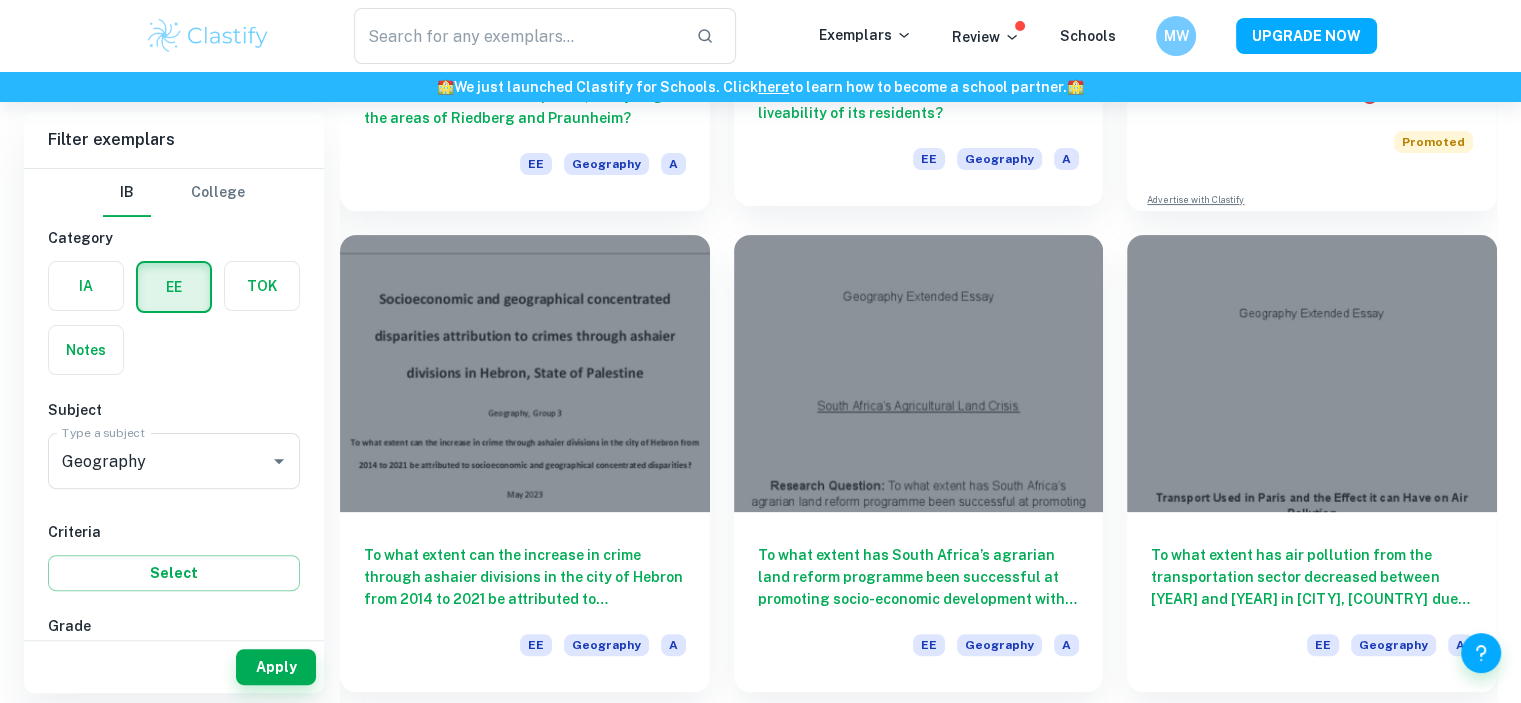 click at bounding box center (919, 373) 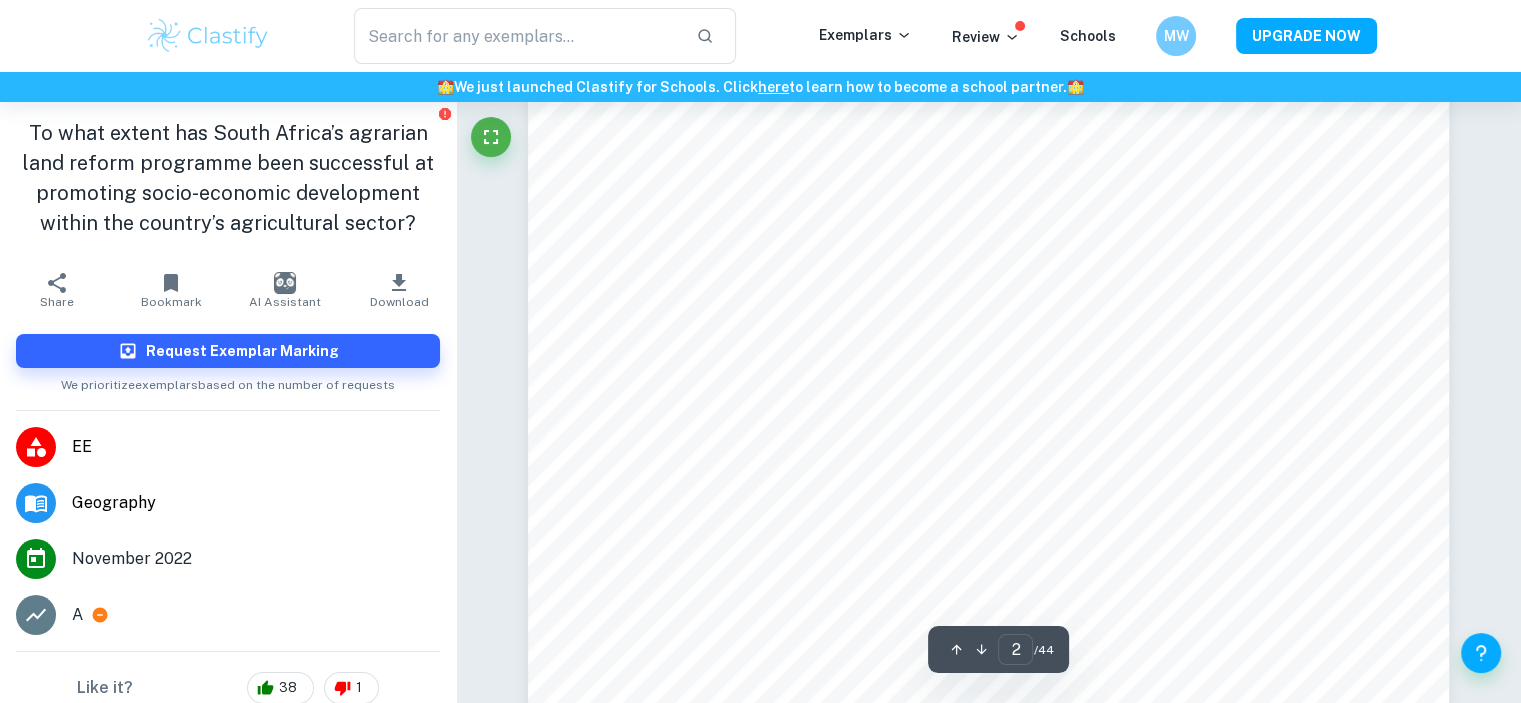 scroll, scrollTop: 1300, scrollLeft: 0, axis: vertical 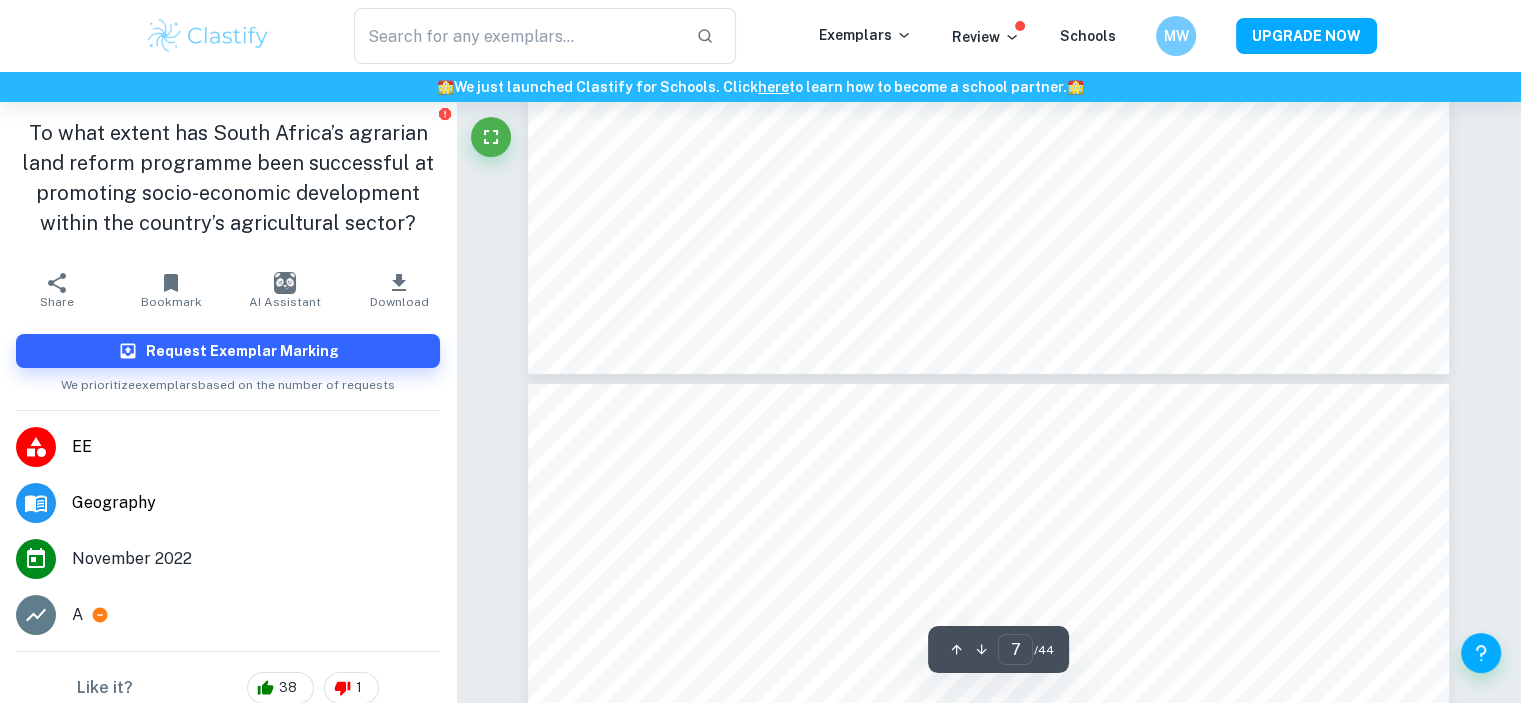 type on "6" 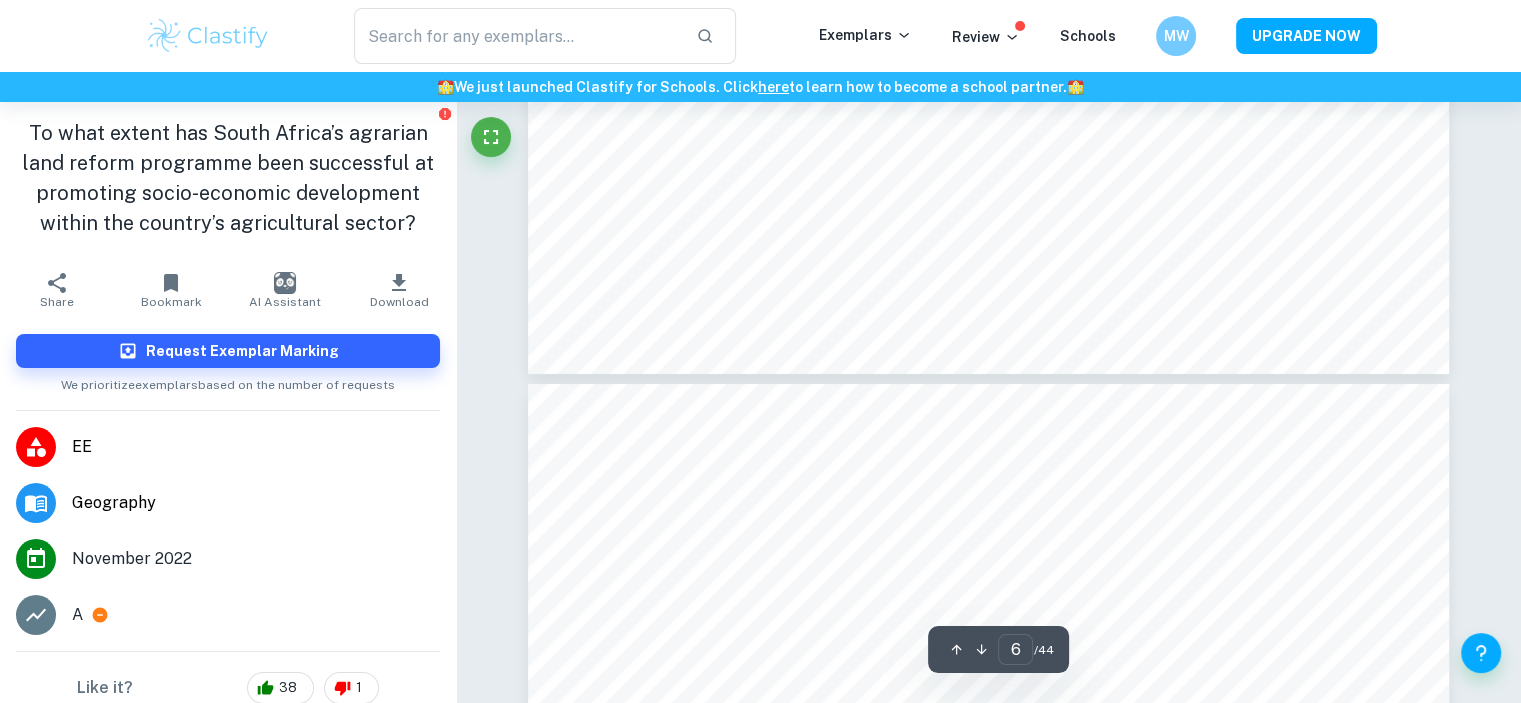 scroll, scrollTop: 7200, scrollLeft: 0, axis: vertical 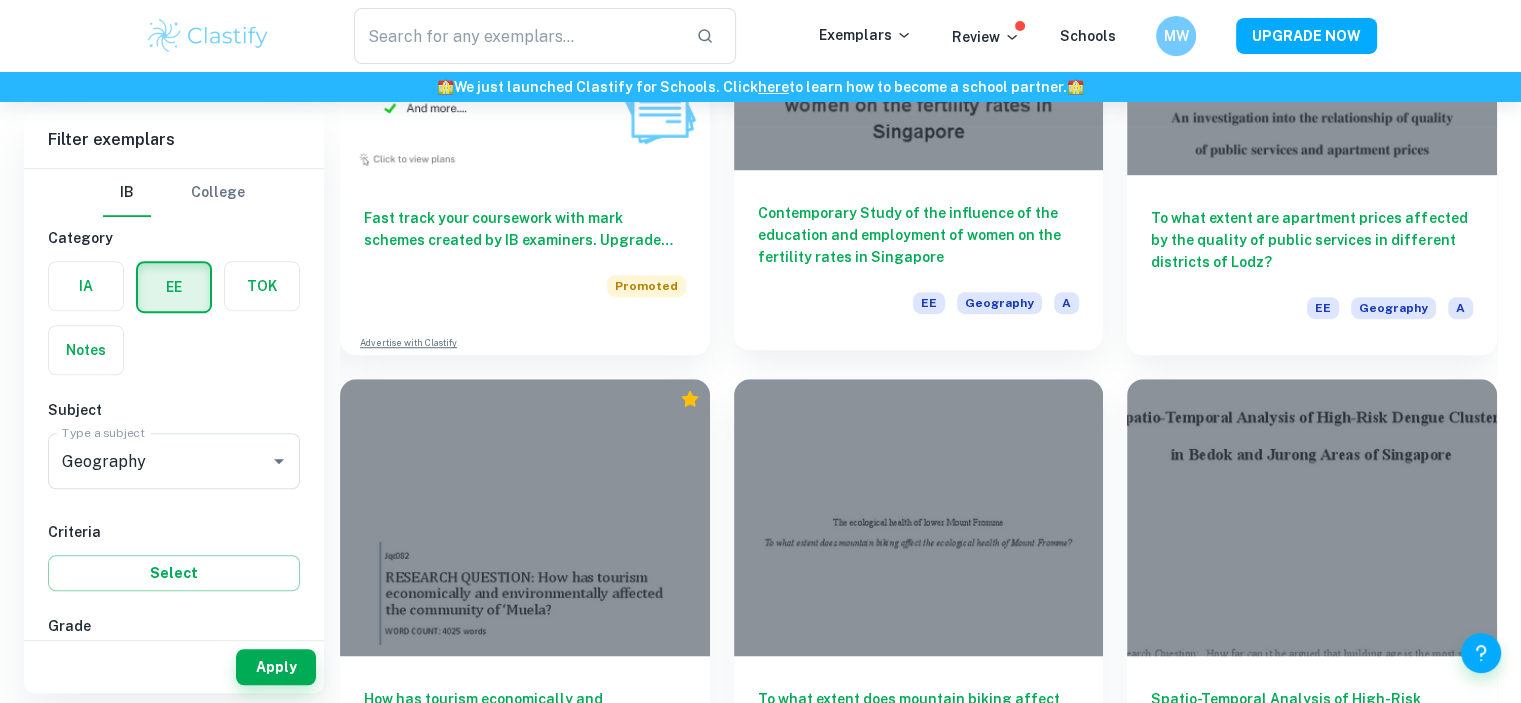 click on "Contemporary Study of the influence of the education and employment of women on the fertility rates in Singapore" at bounding box center (919, 235) 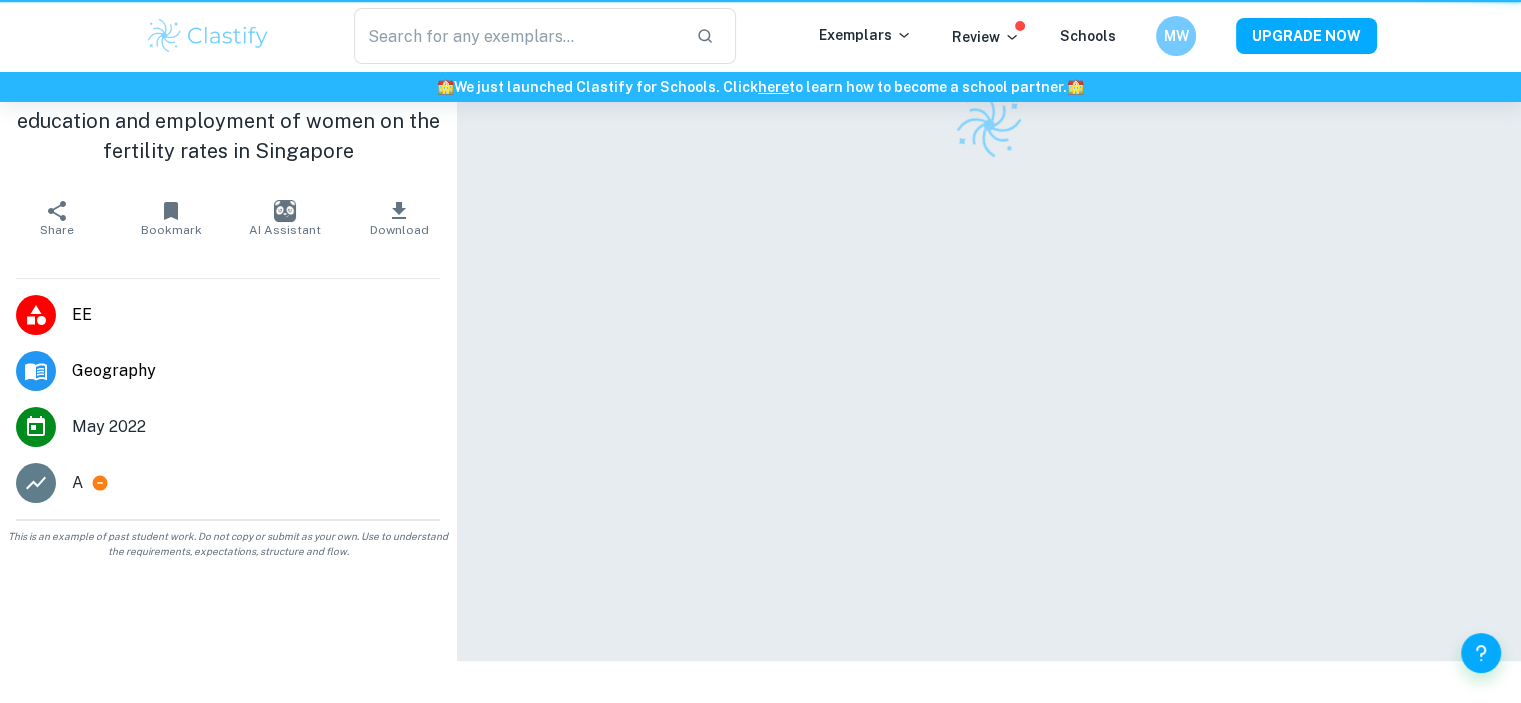 scroll, scrollTop: 0, scrollLeft: 0, axis: both 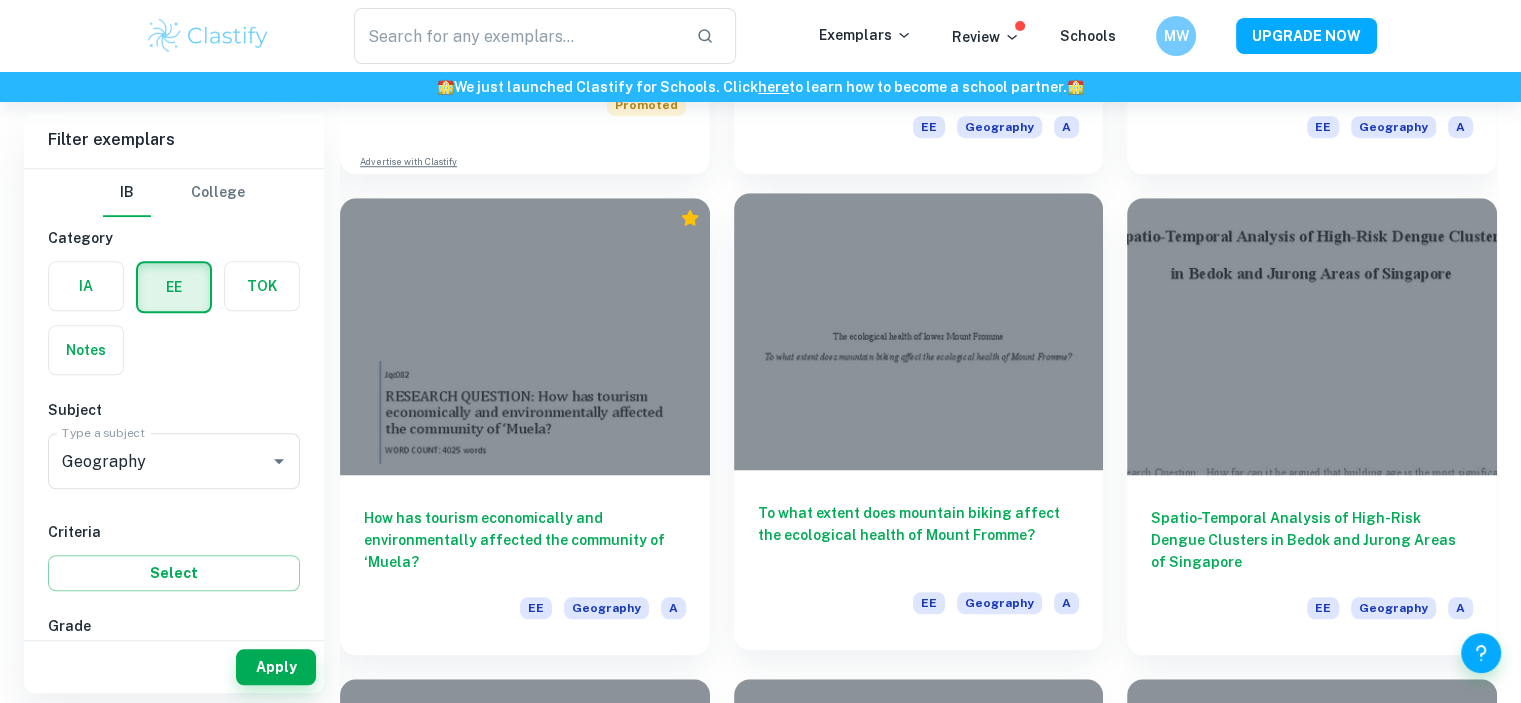 click on "To what extent does mountain biking affect the ecological health of Mount Fromme? EE Geography A" at bounding box center [919, 560] 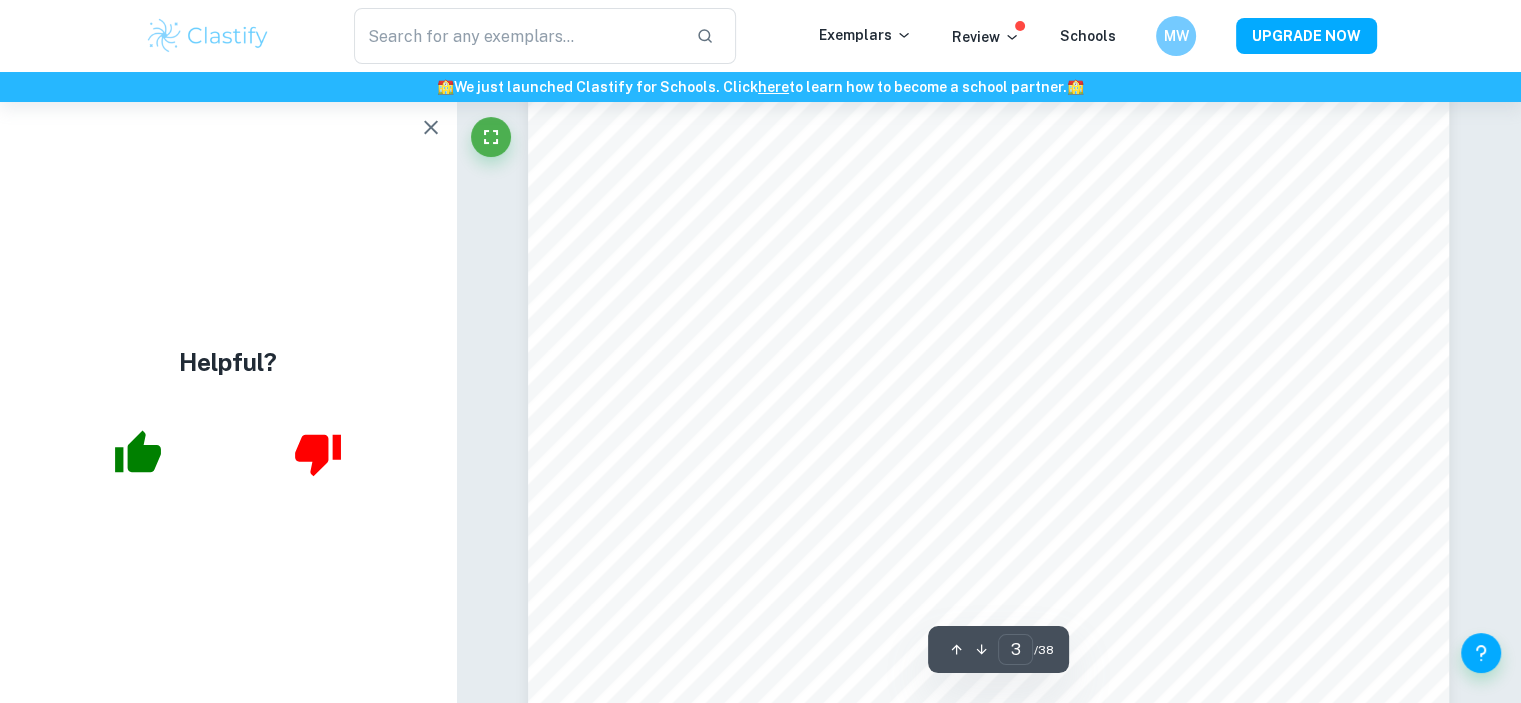 scroll, scrollTop: 3000, scrollLeft: 0, axis: vertical 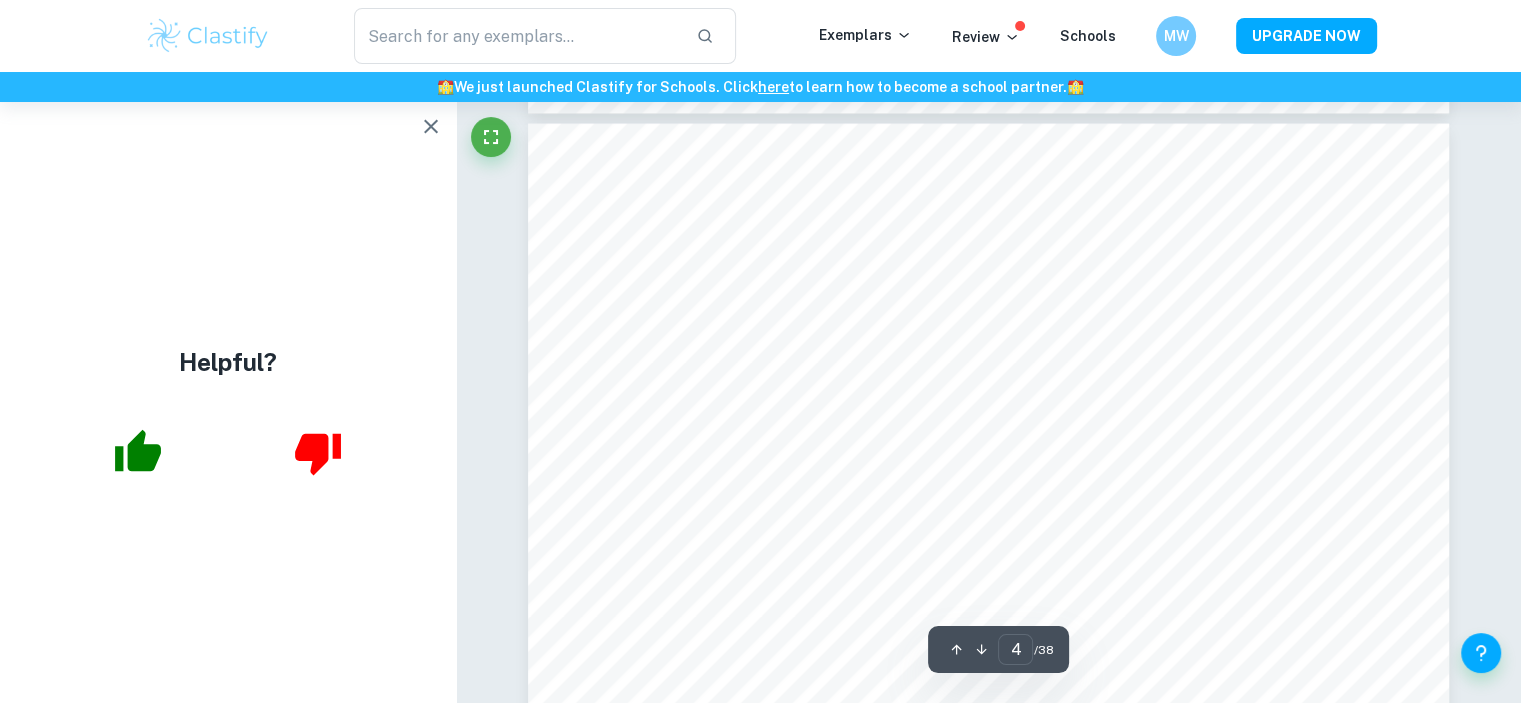 click 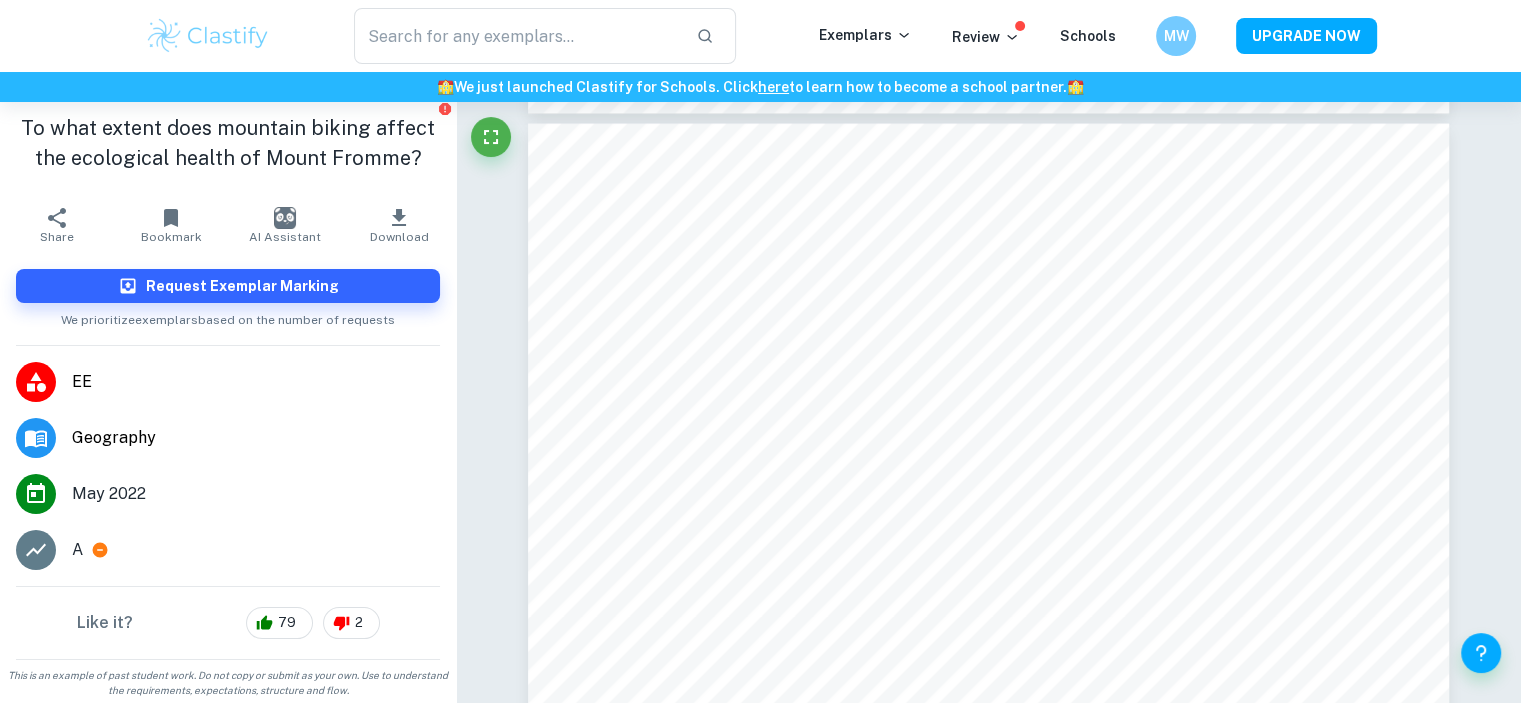 scroll, scrollTop: 7, scrollLeft: 0, axis: vertical 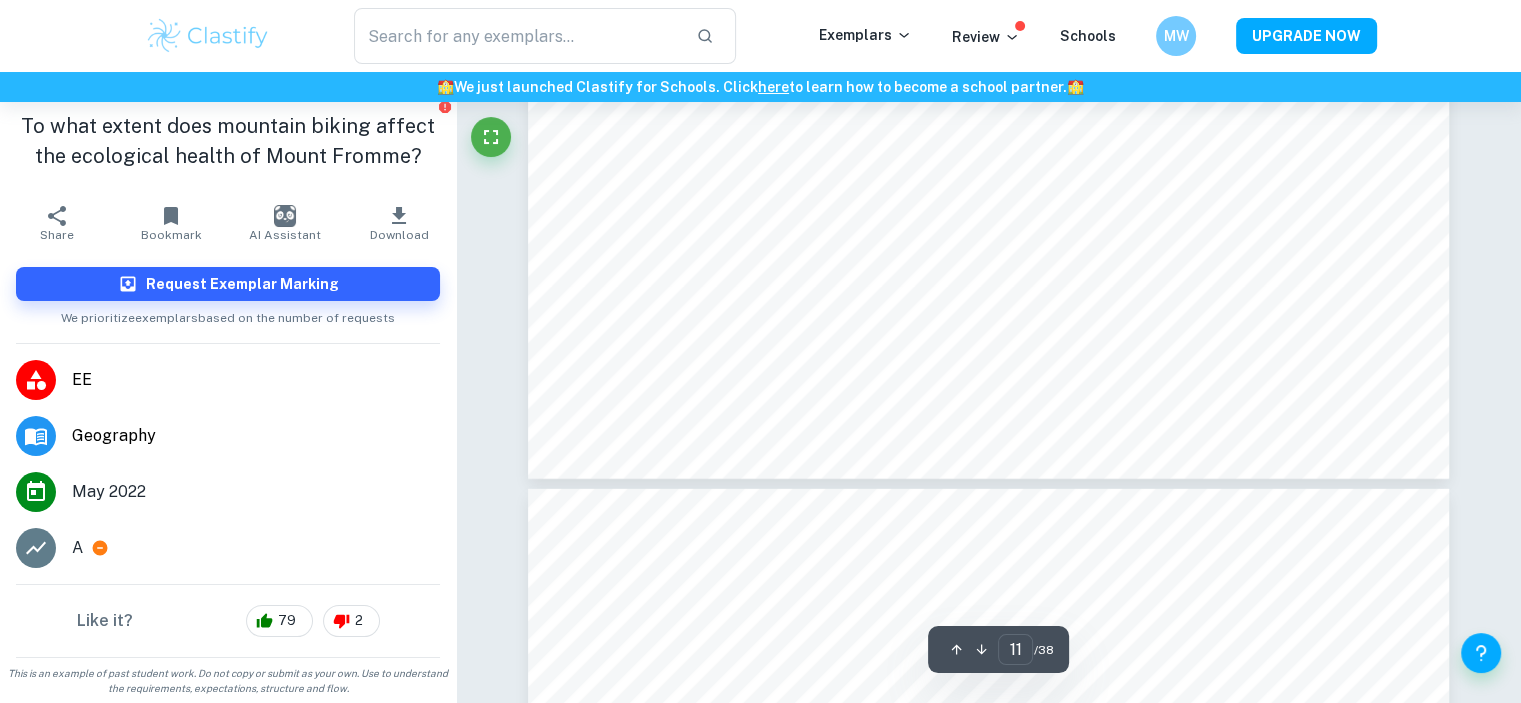 type on "12" 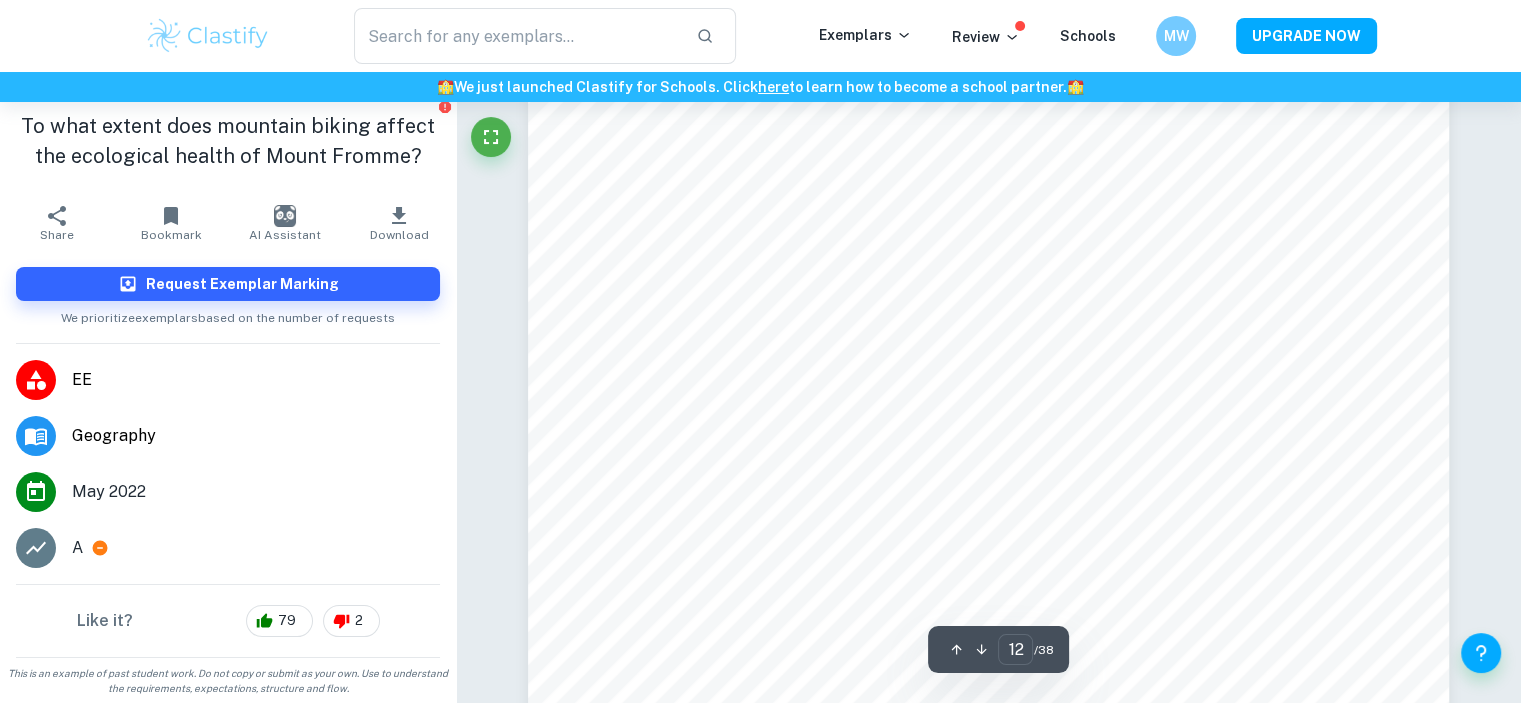 scroll, scrollTop: 14200, scrollLeft: 0, axis: vertical 